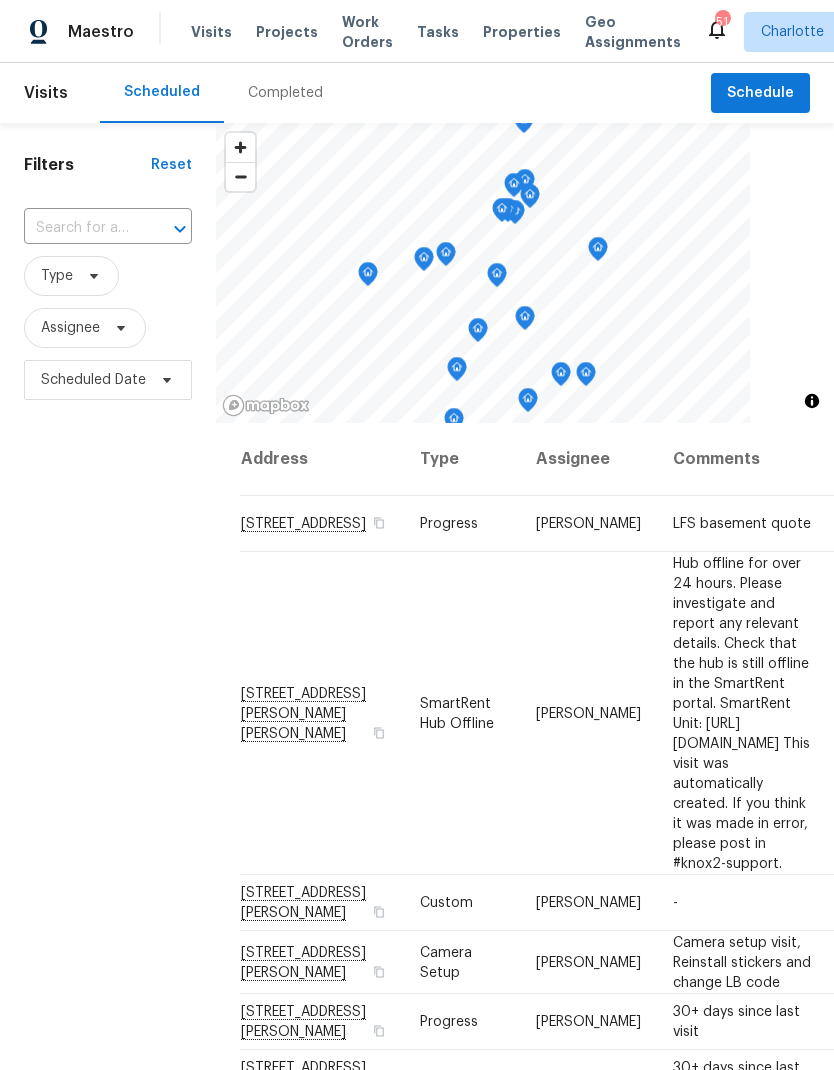 scroll, scrollTop: 46, scrollLeft: 0, axis: vertical 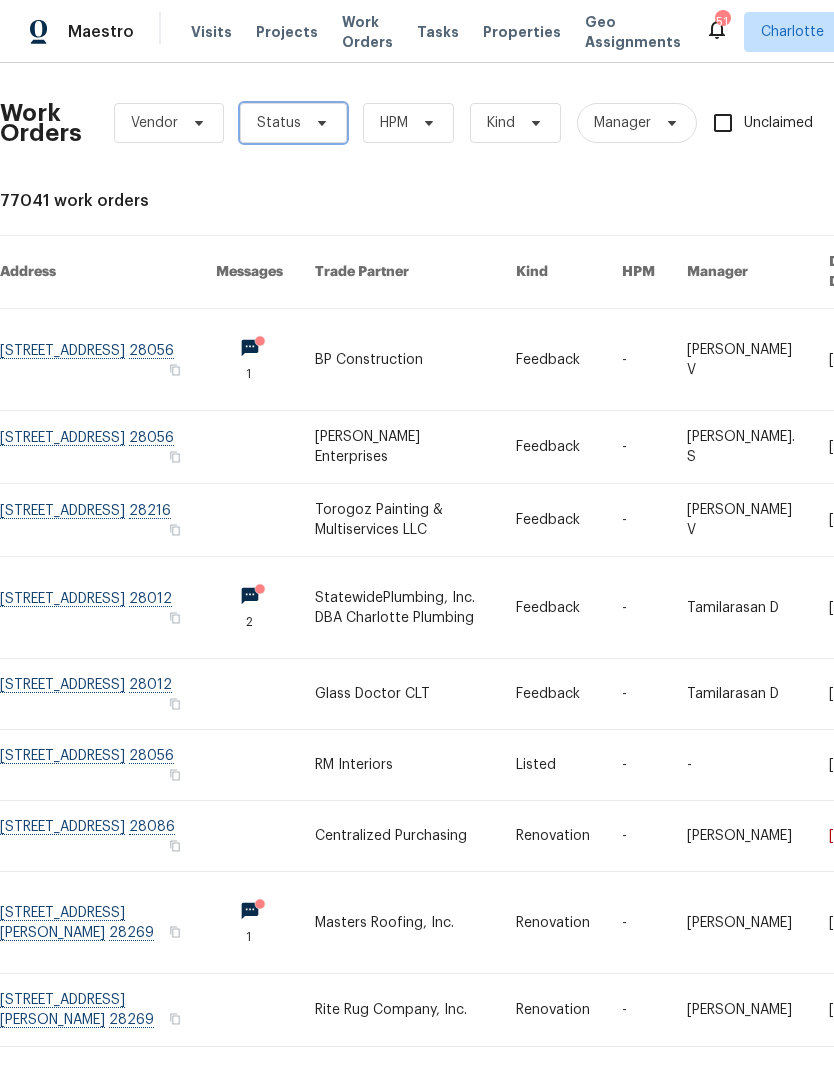 click on "Status" at bounding box center [293, 123] 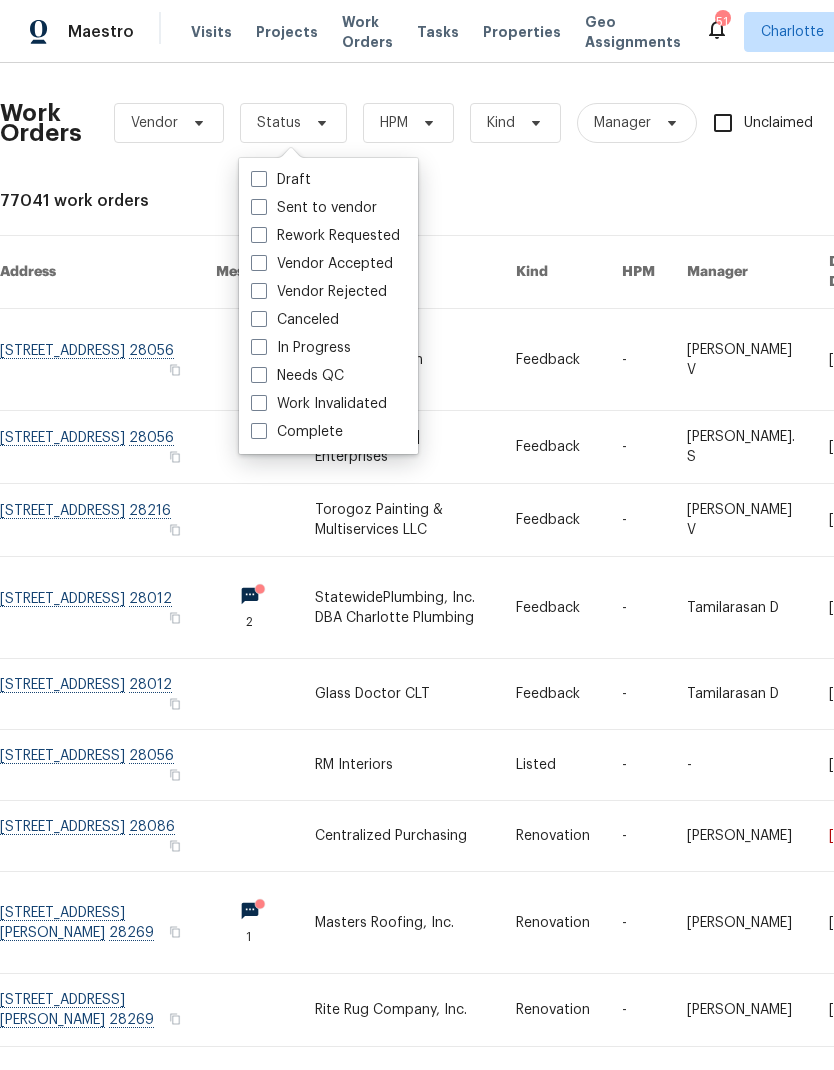 click on "Needs QC" at bounding box center (297, 376) 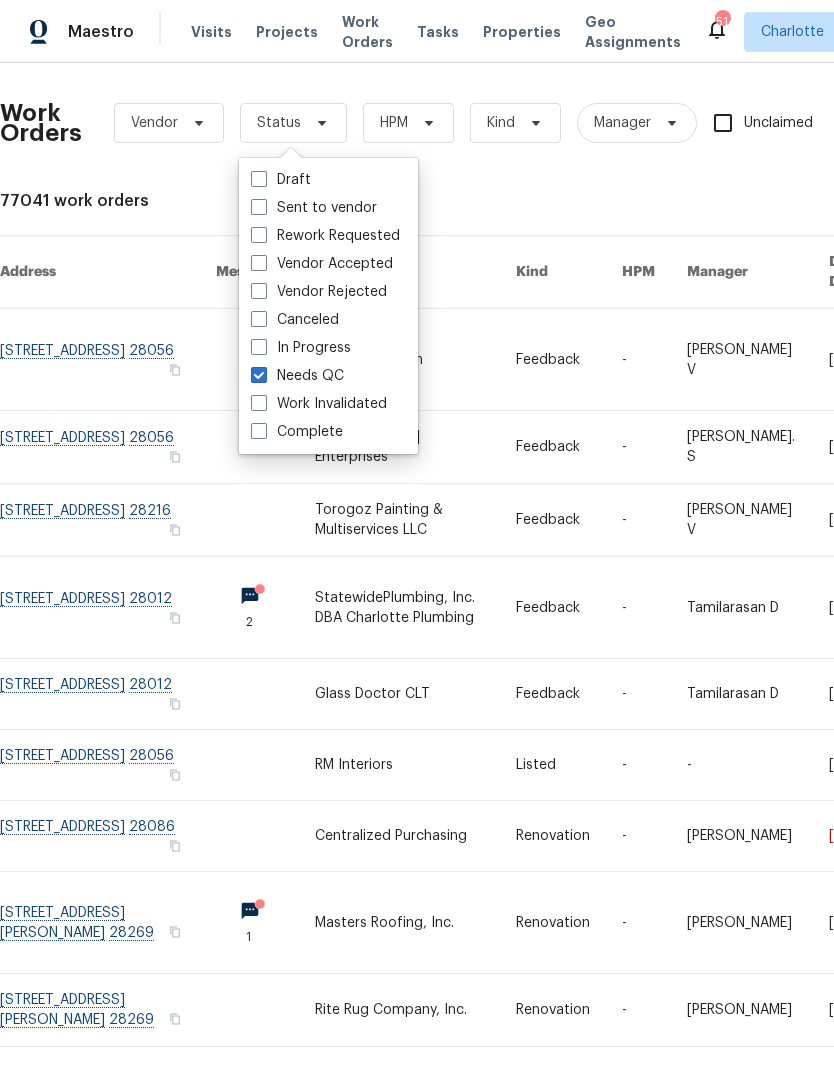 checkbox on "true" 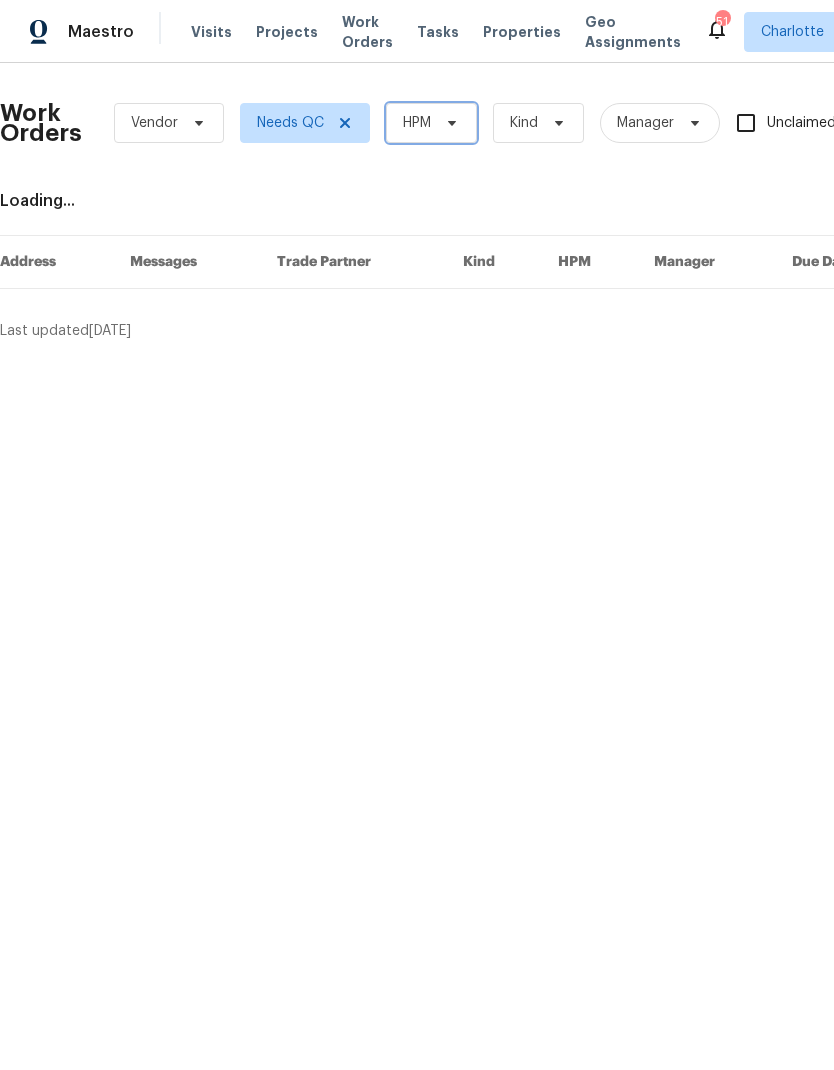 click 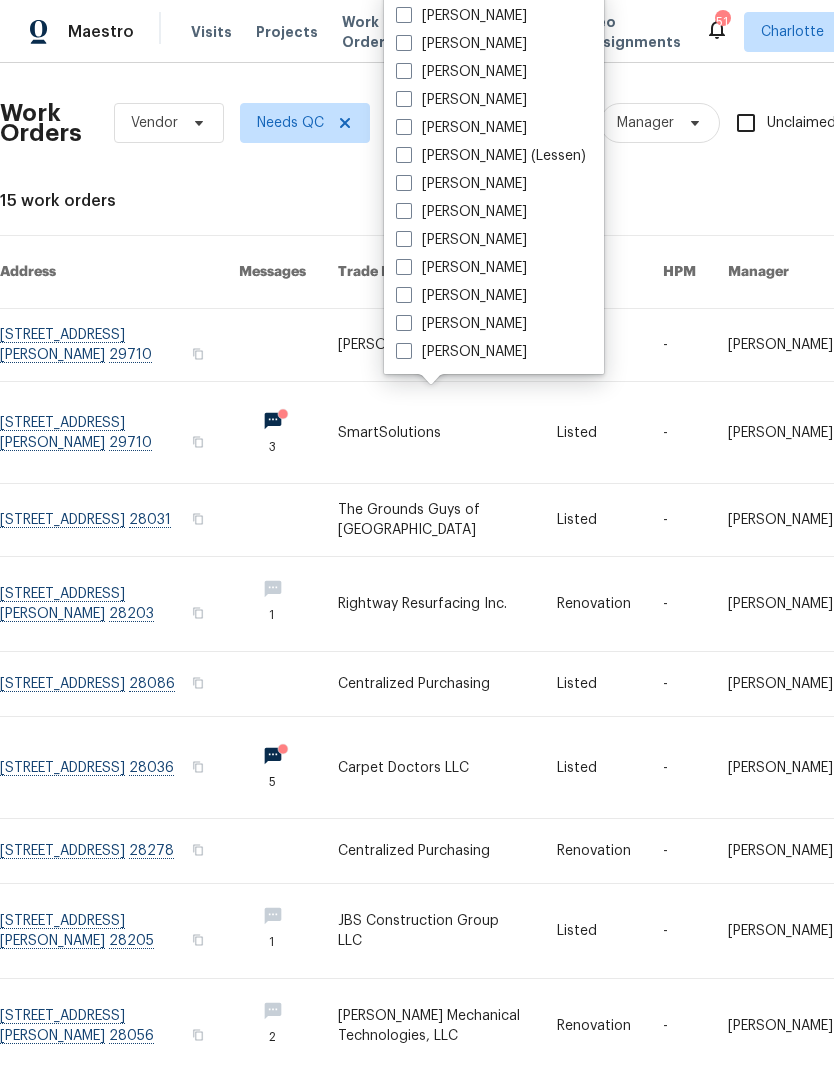 scroll, scrollTop: 248, scrollLeft: 0, axis: vertical 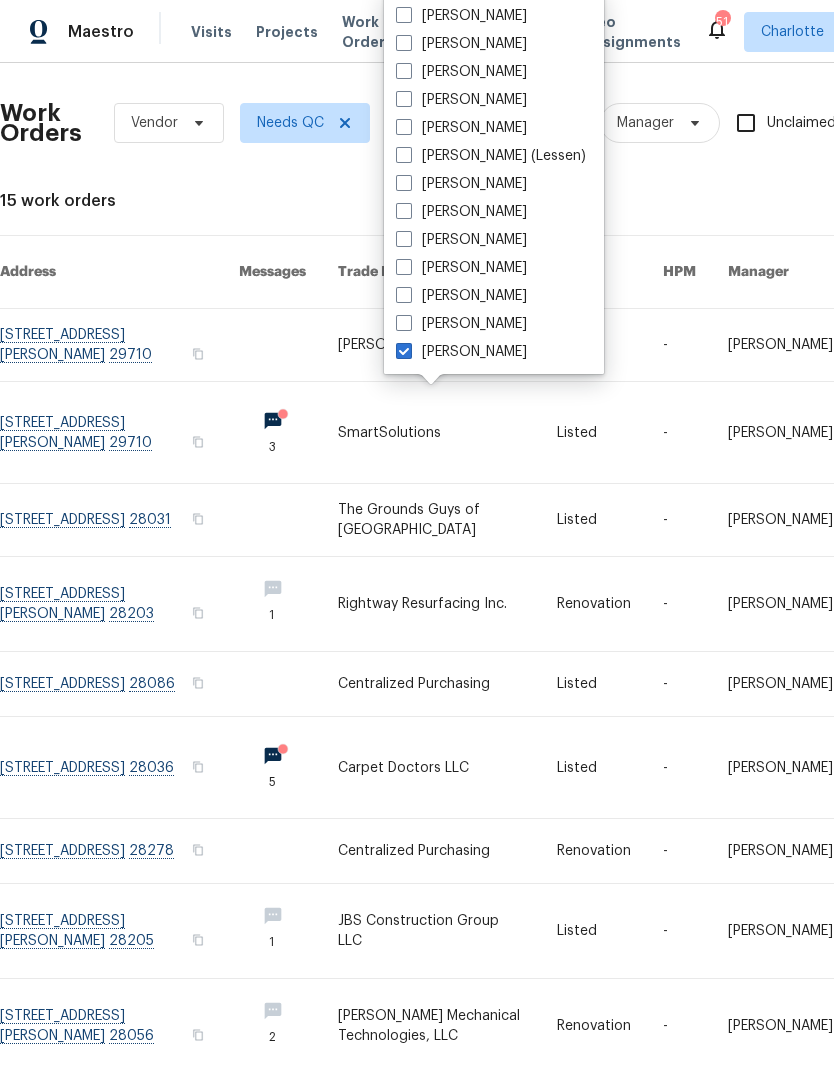 checkbox on "true" 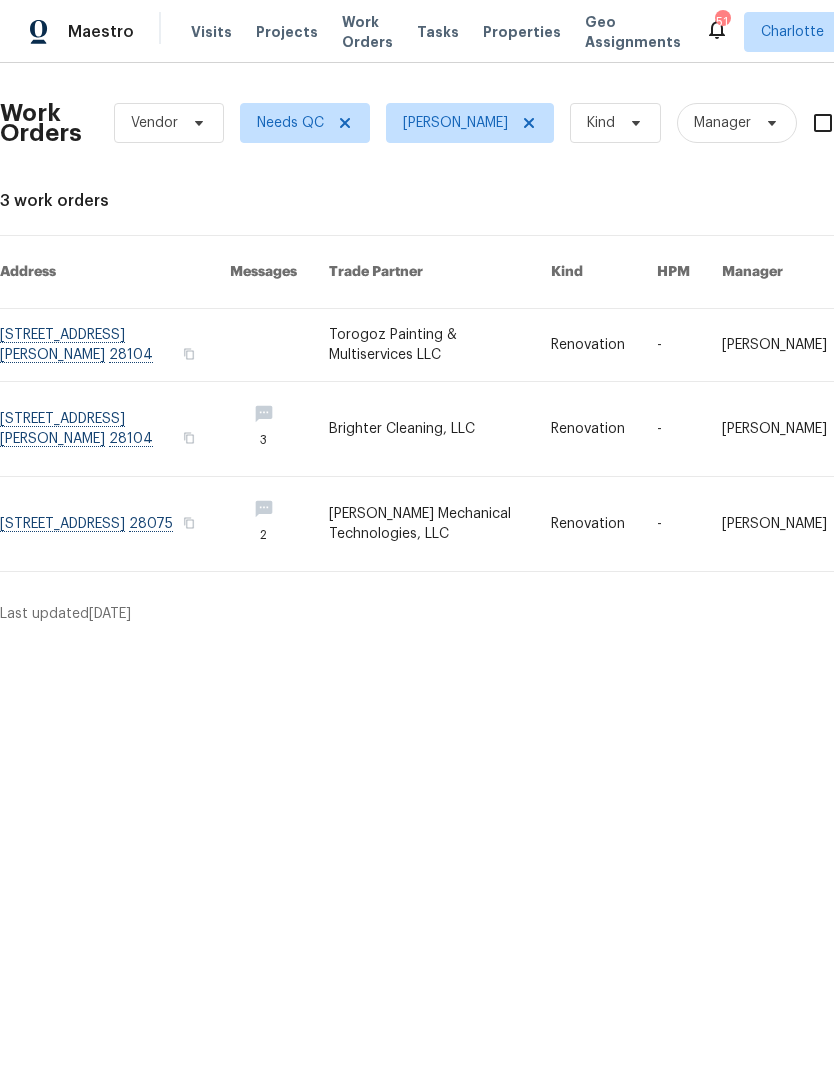 click on "Maestro" at bounding box center (67, 32) 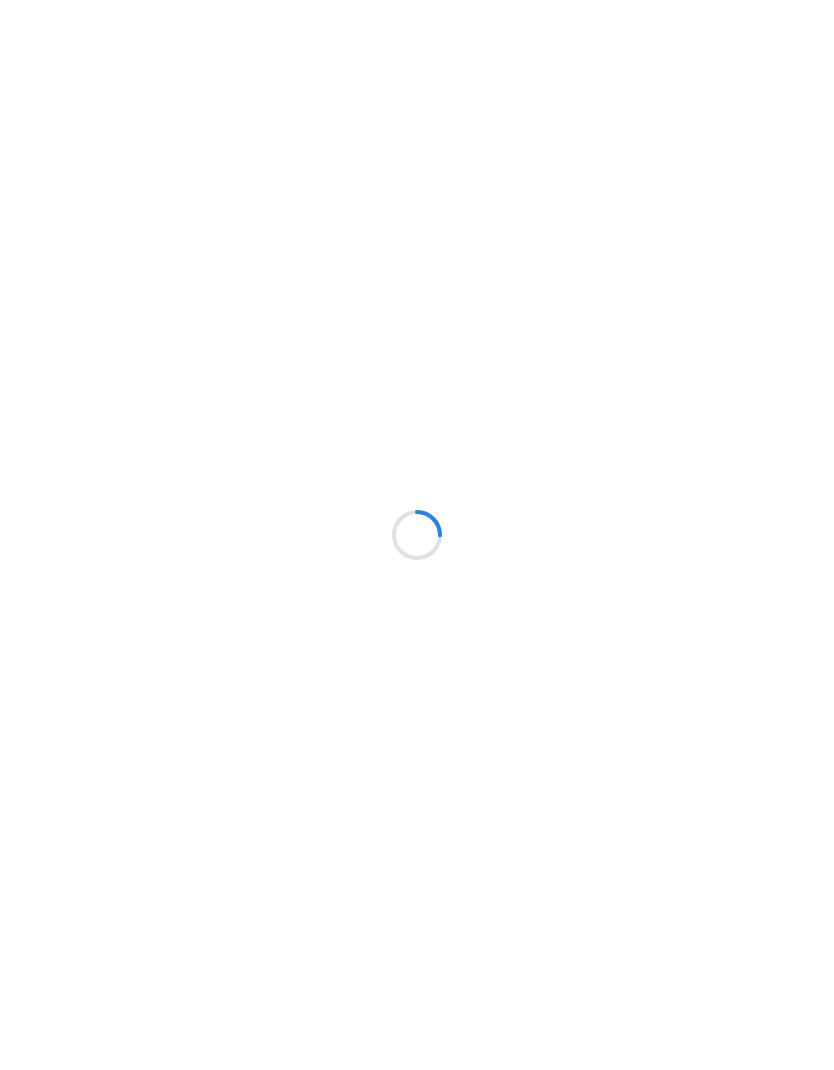 scroll, scrollTop: 0, scrollLeft: 0, axis: both 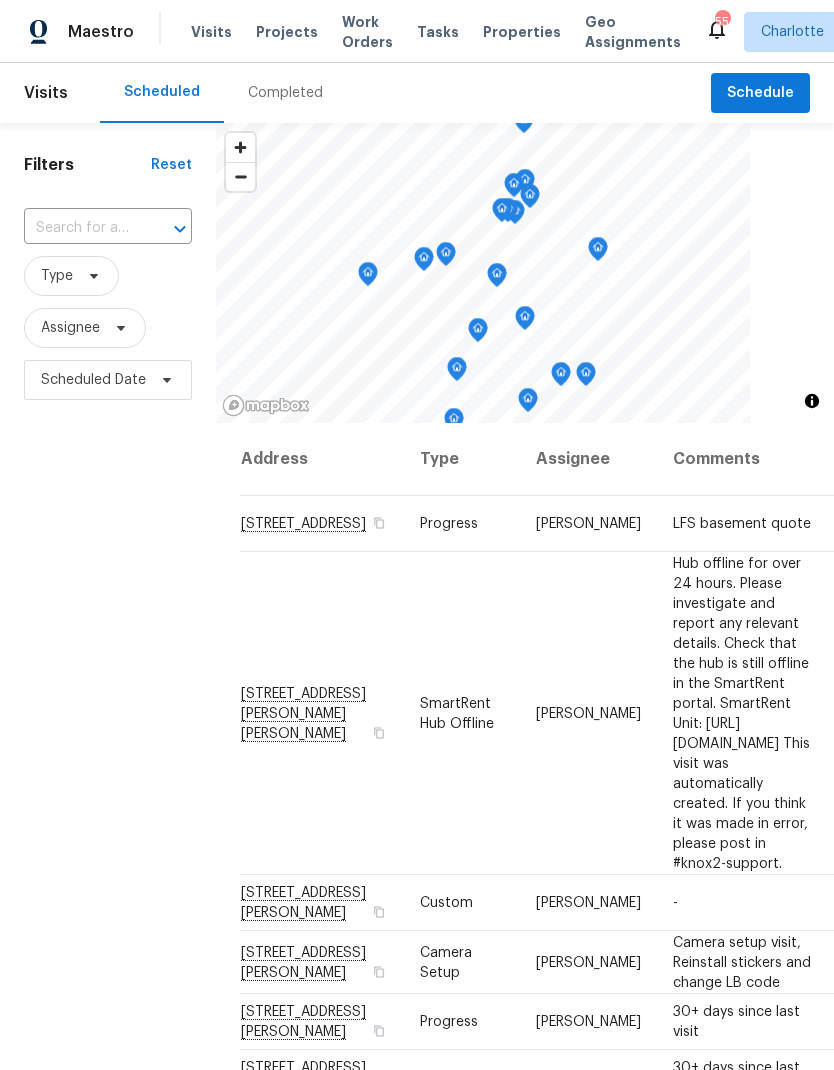 click at bounding box center (80, 228) 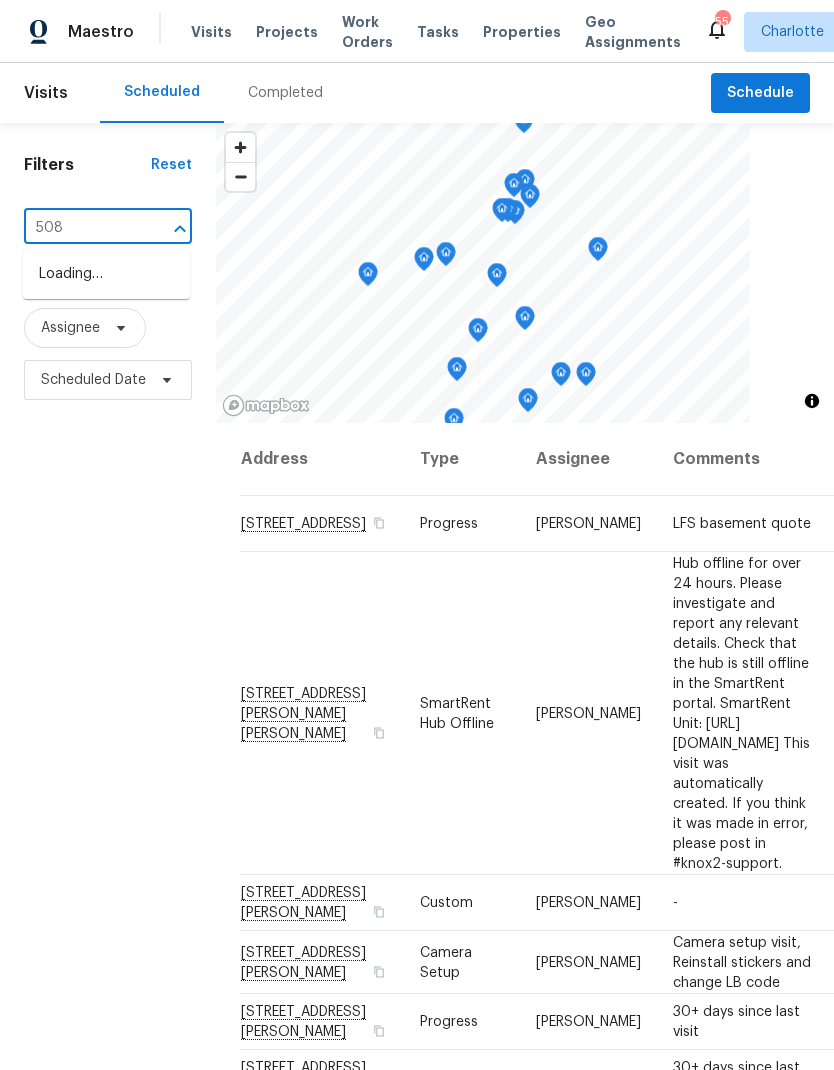 type on "5084" 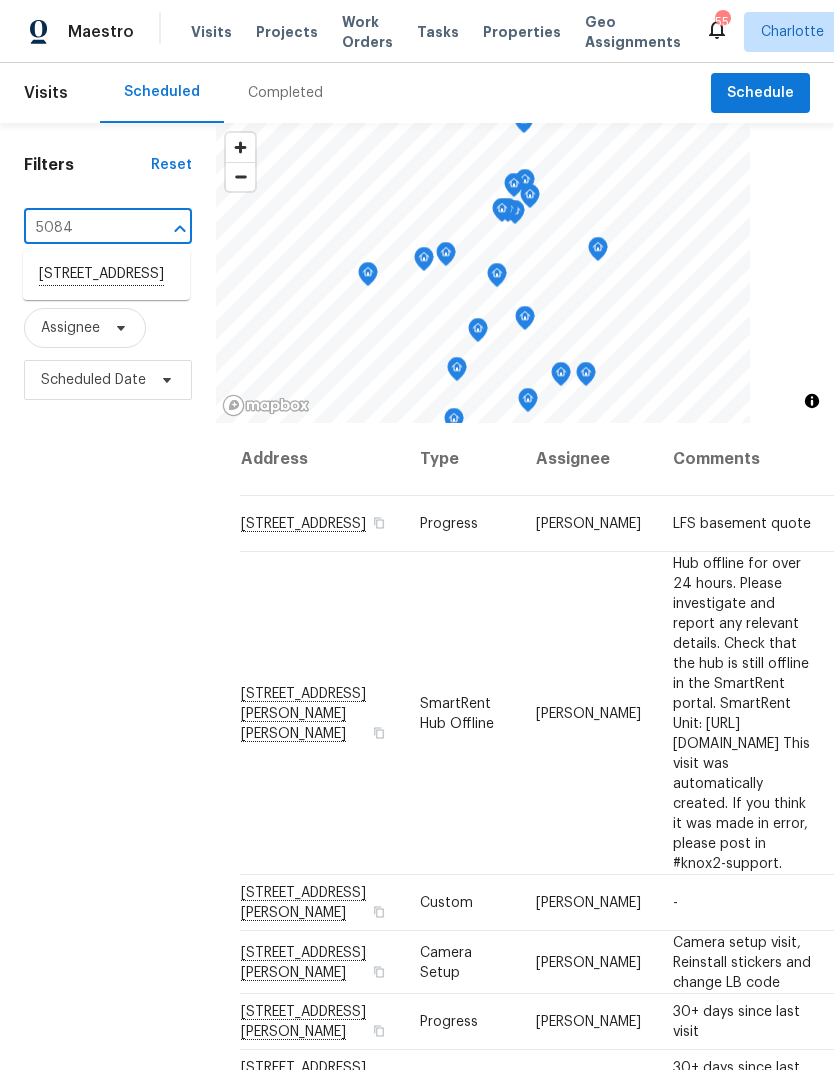 click on "[STREET_ADDRESS]" at bounding box center (106, 275) 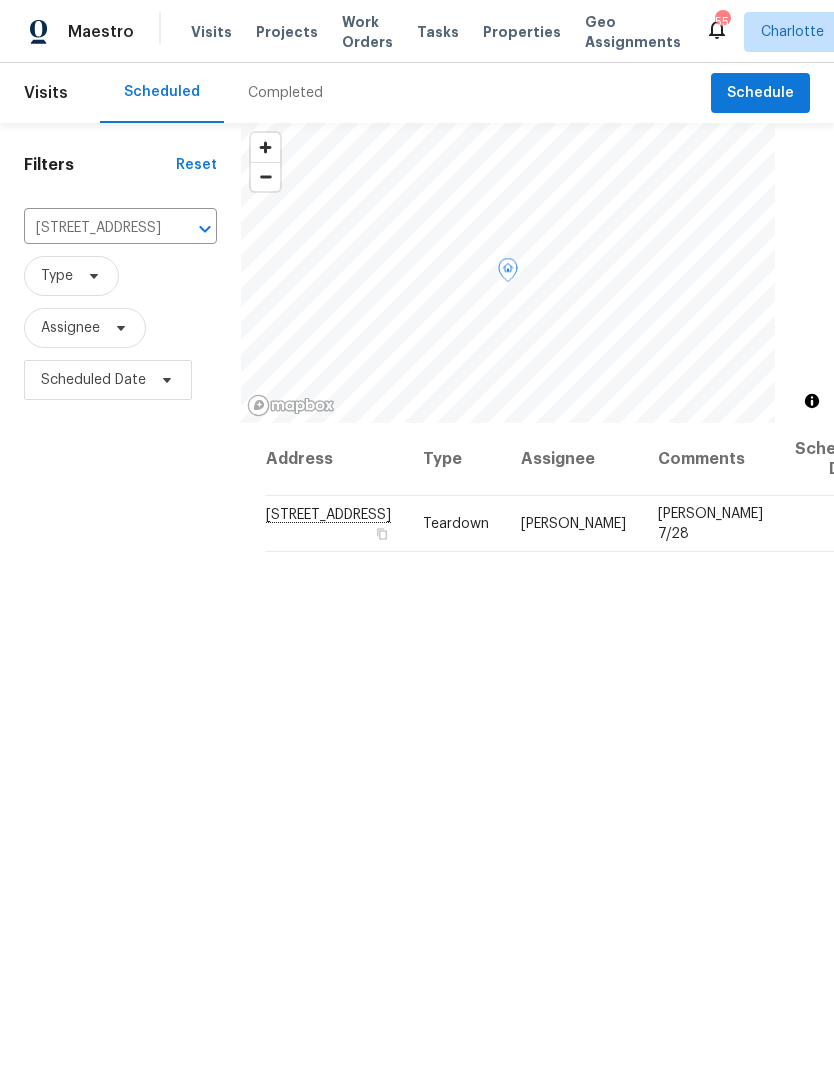 click at bounding box center (0, 0) 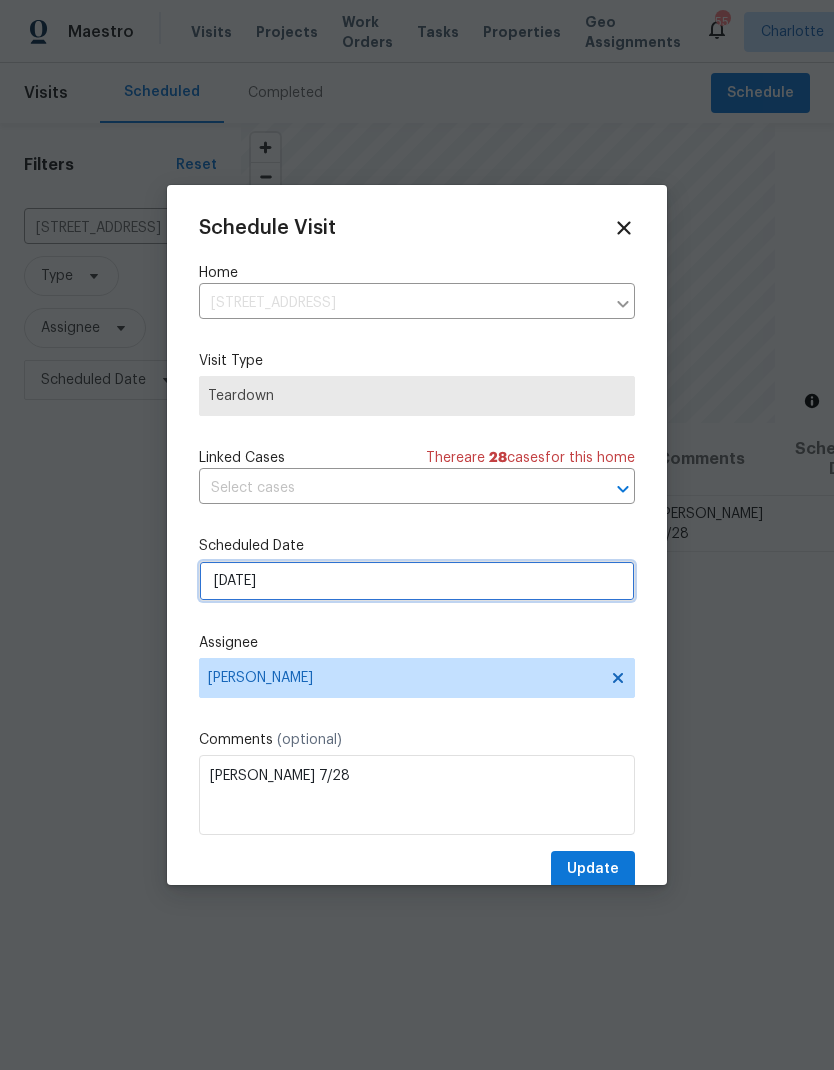 click on "7/28/2025" at bounding box center [417, 581] 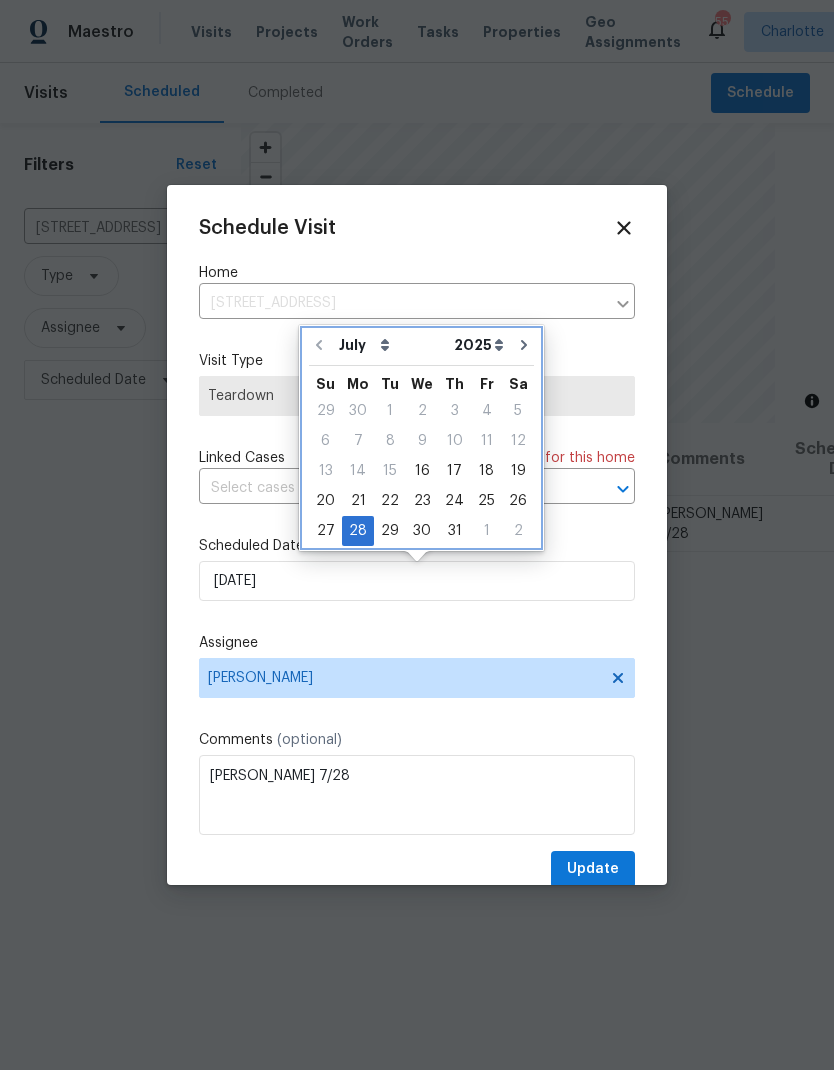 click at bounding box center [524, 345] 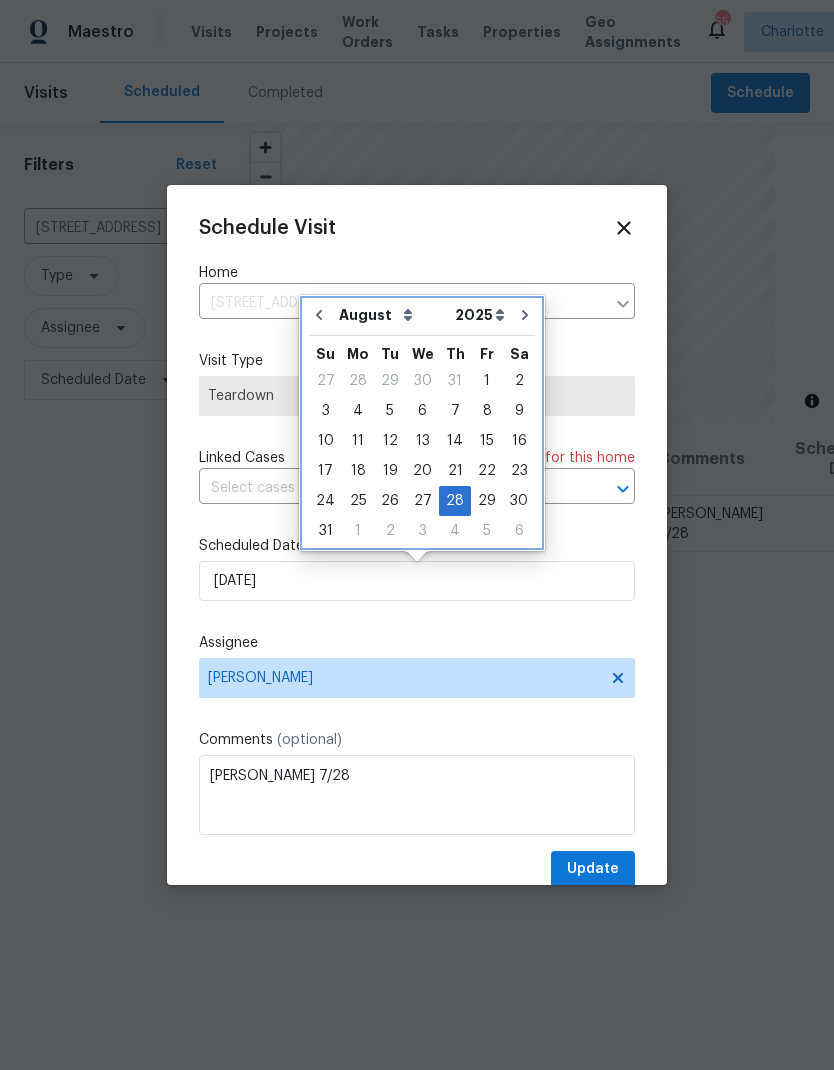 click 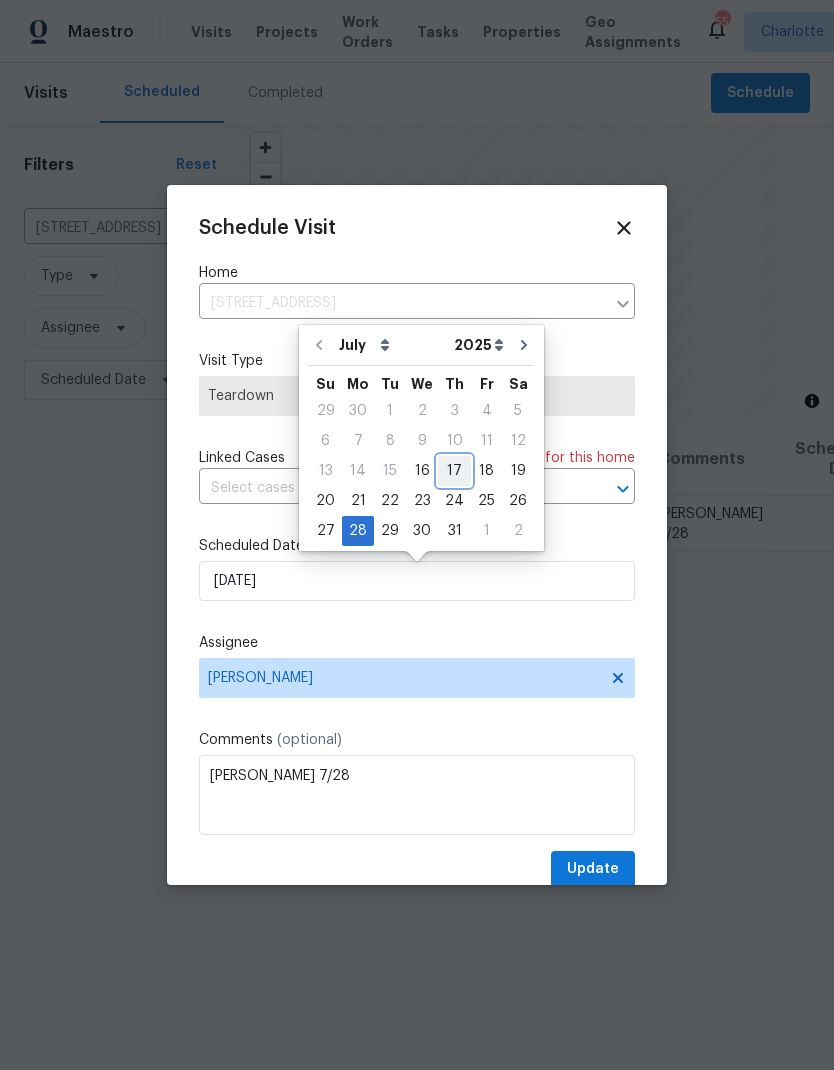 click on "17" at bounding box center (454, 471) 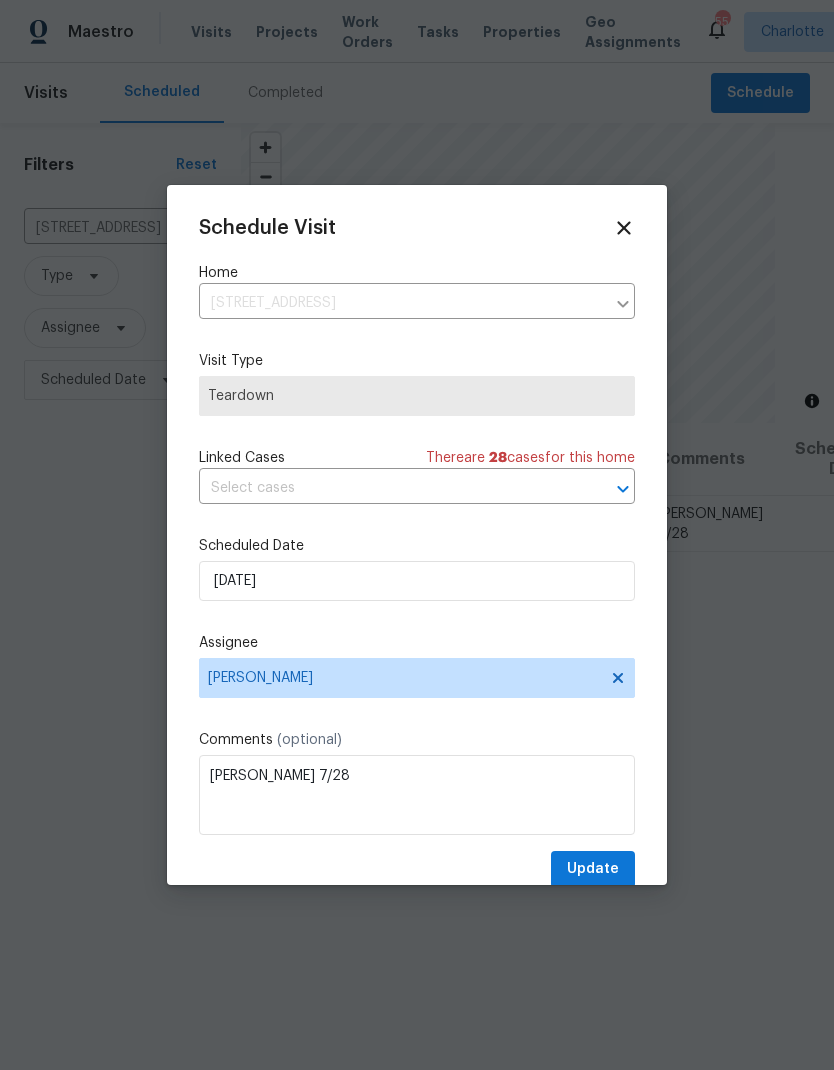 type on "7/17/2025" 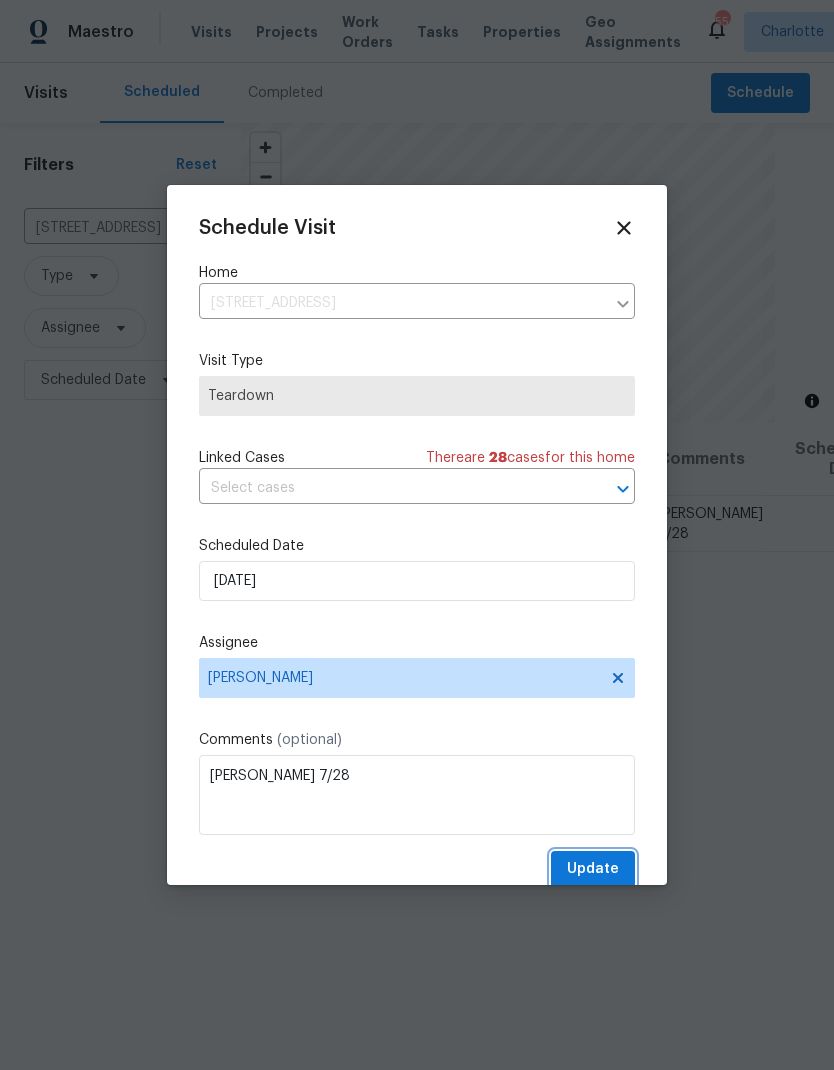 click on "Update" at bounding box center (593, 869) 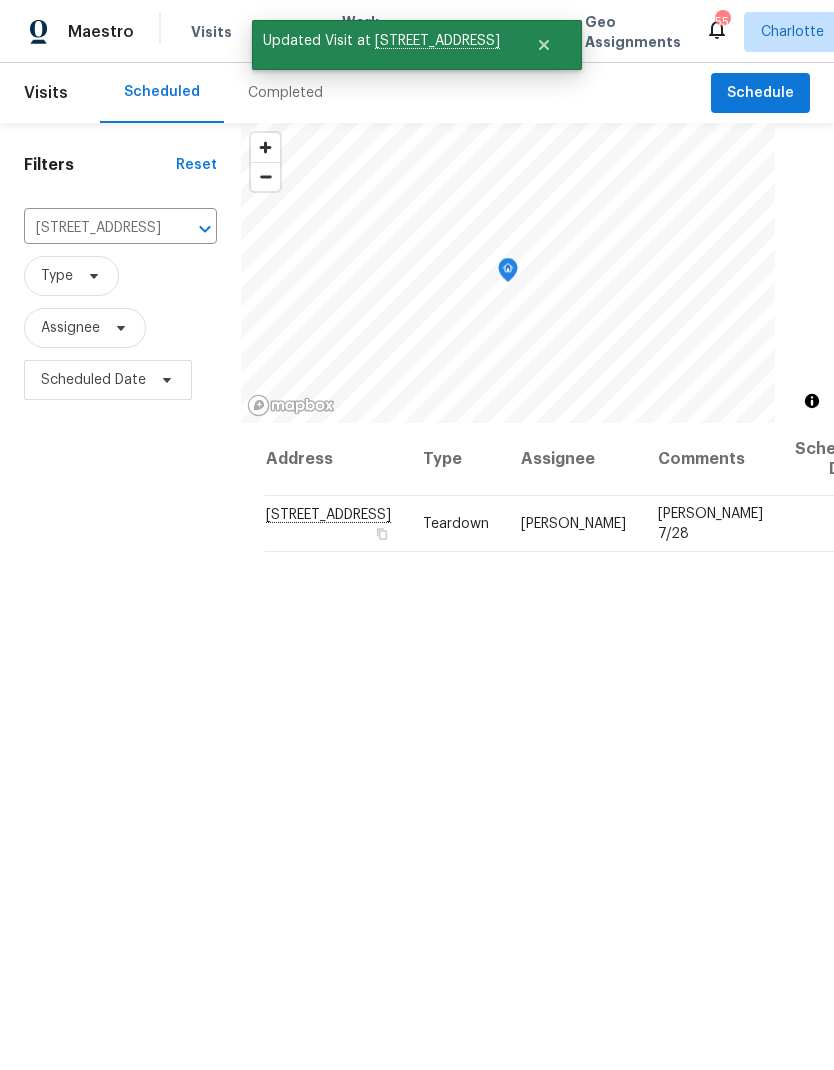 click on "Maestro" at bounding box center [101, 32] 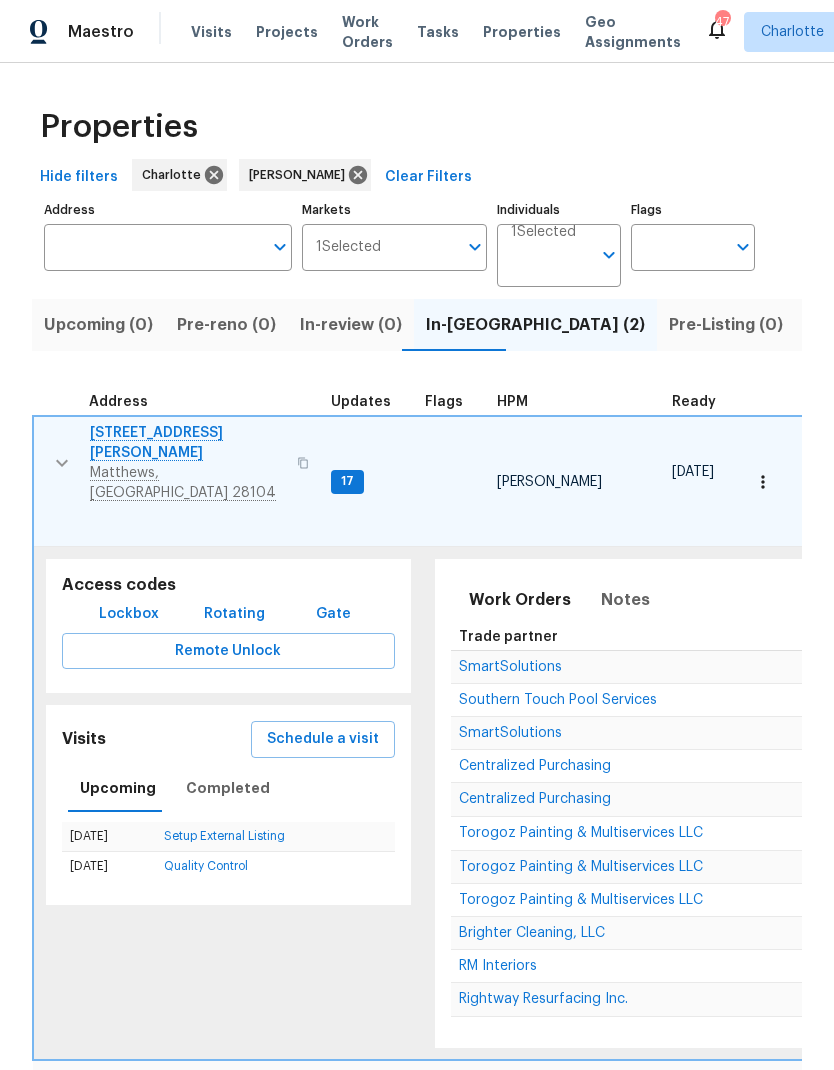 scroll, scrollTop: 0, scrollLeft: 0, axis: both 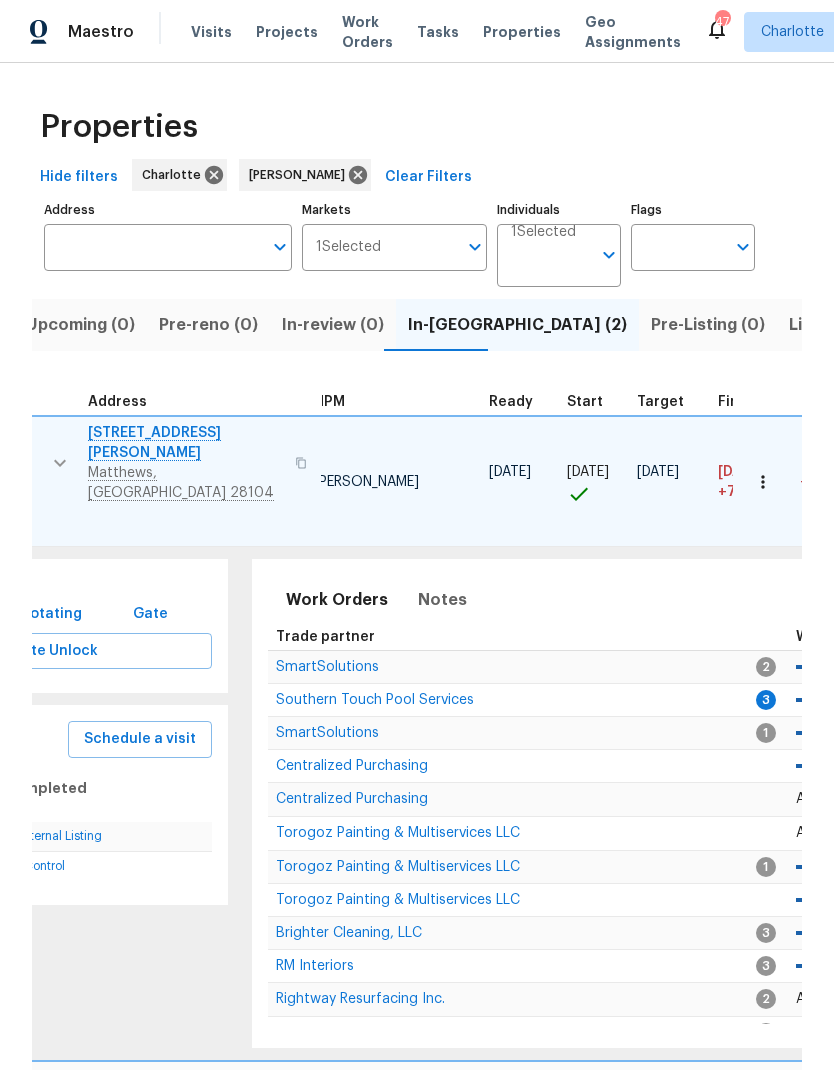 click on "Southern Touch Pool Services" at bounding box center (375, 700) 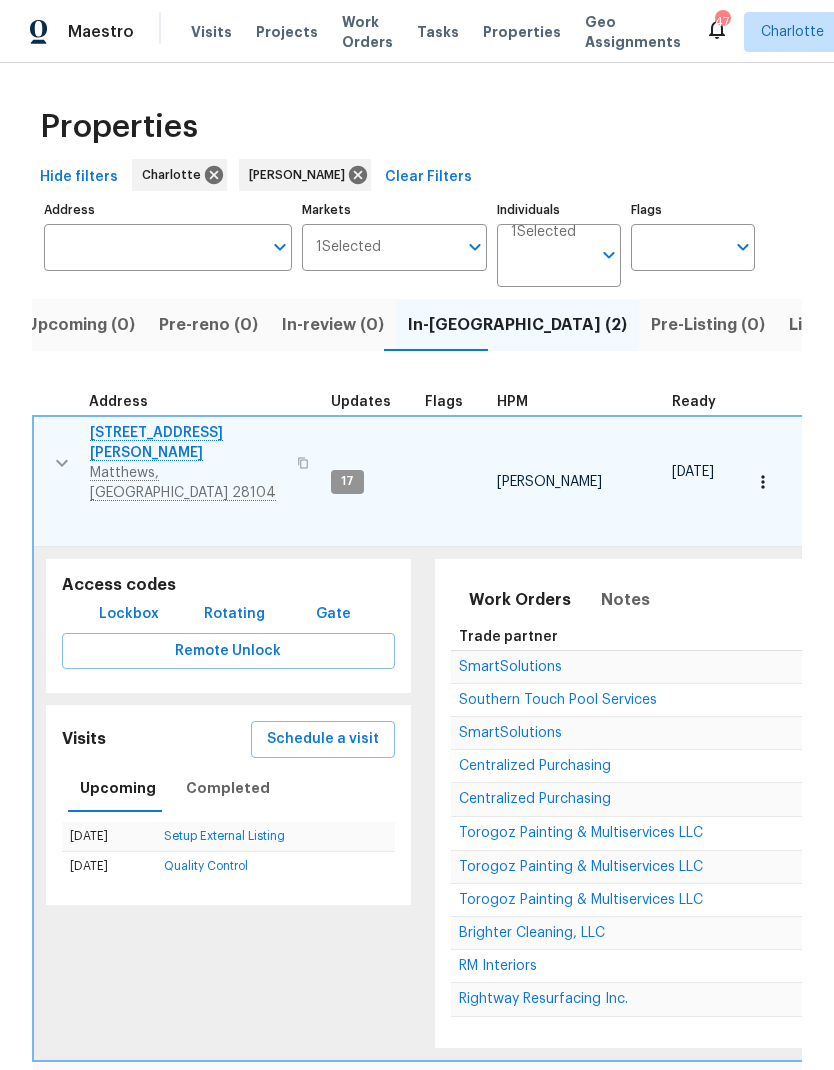 scroll, scrollTop: 0, scrollLeft: 0, axis: both 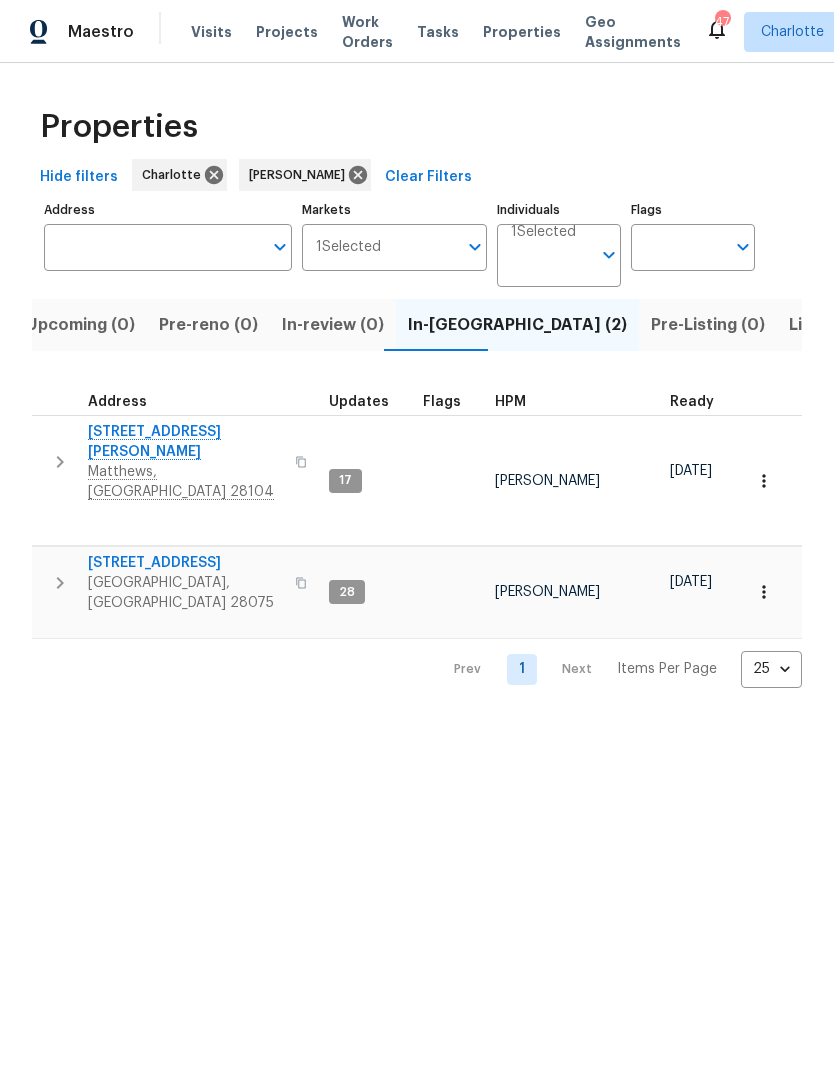 click on "Maestro Visits Projects Work Orders Tasks Properties Geo Assignments 47 Charlotte Ryan Craven Properties Hide filters Charlotte Ryan Craven Clear Filters Address Address Markets 1  Selected Markets Individuals 1  Selected Individuals Flags Flags Upcoming (0) Pre-reno (0) In-review (0) In-reno (2) Pre-Listing (0) Listed (14) Resale (8) Done (217) Unknown (0) Address Updates Flags HPM Ready Start Target Finish Overall WO Completion Reno Progress Last Seen Work Complete Setup Complete QC Complete 8117 Shannon Woods Ln Matthews, NC 28104 17 Ryan Craven 07/01/25 07/01/25 07/15/25 07/22/25 +7 +7 2 QC 2 WIP 6 Done 1 Sent 1 Accepted 90 %   57 / 63 No 2d  ago 1915 Birchbrook Ct Harrisburg, NC 28075 28 Ryan Craven 06/27/25 06/27/25 07/15/25 07/15/25 +1 3 WIP 7 Done 1 Accepted 82 %   63 / 76 No 2d  ago Prev 1 Next Items Per Page 25 25 ​" at bounding box center [417, 360] 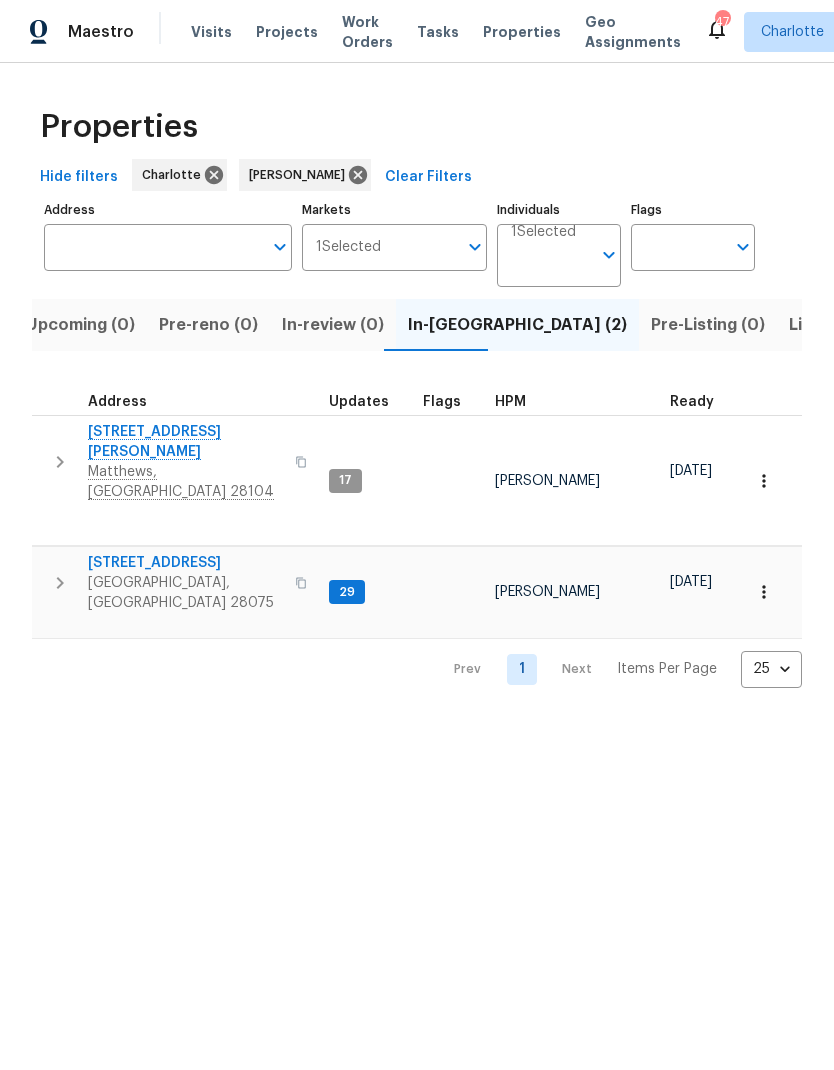 click 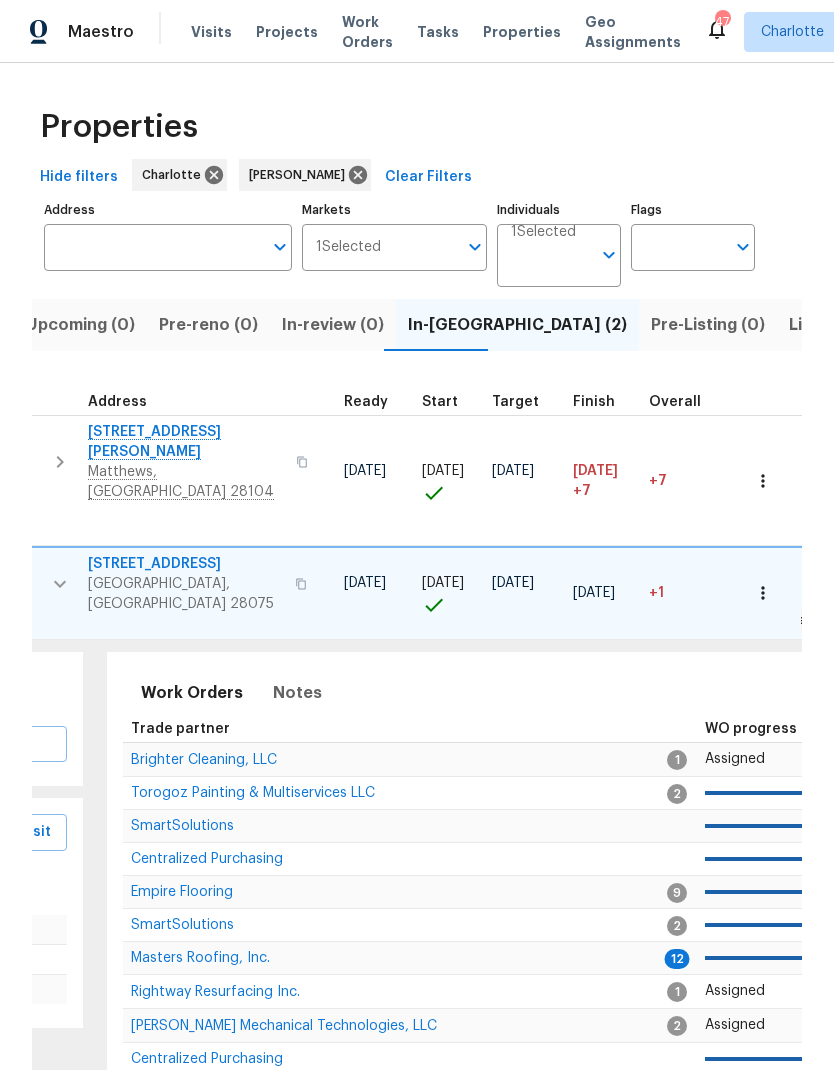 scroll, scrollTop: 0, scrollLeft: 328, axis: horizontal 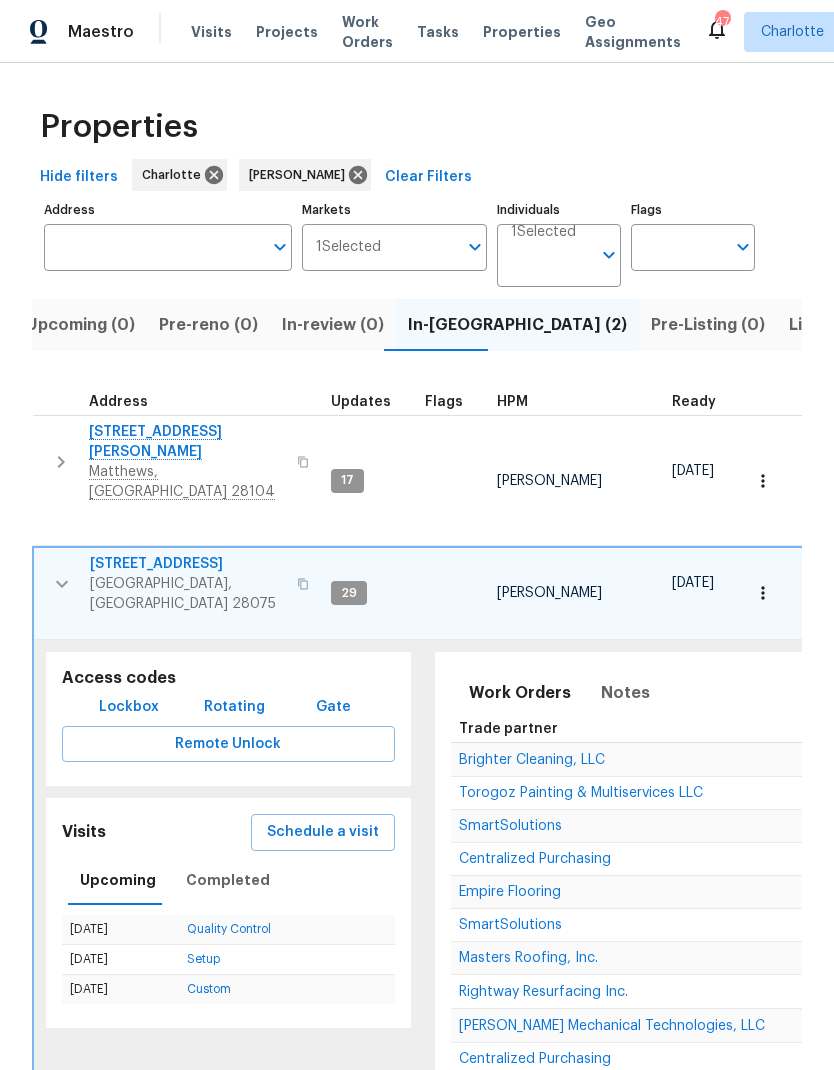 click on "1915 Birchbrook Ct Harrisburg, NC 28075" at bounding box center [178, 584] 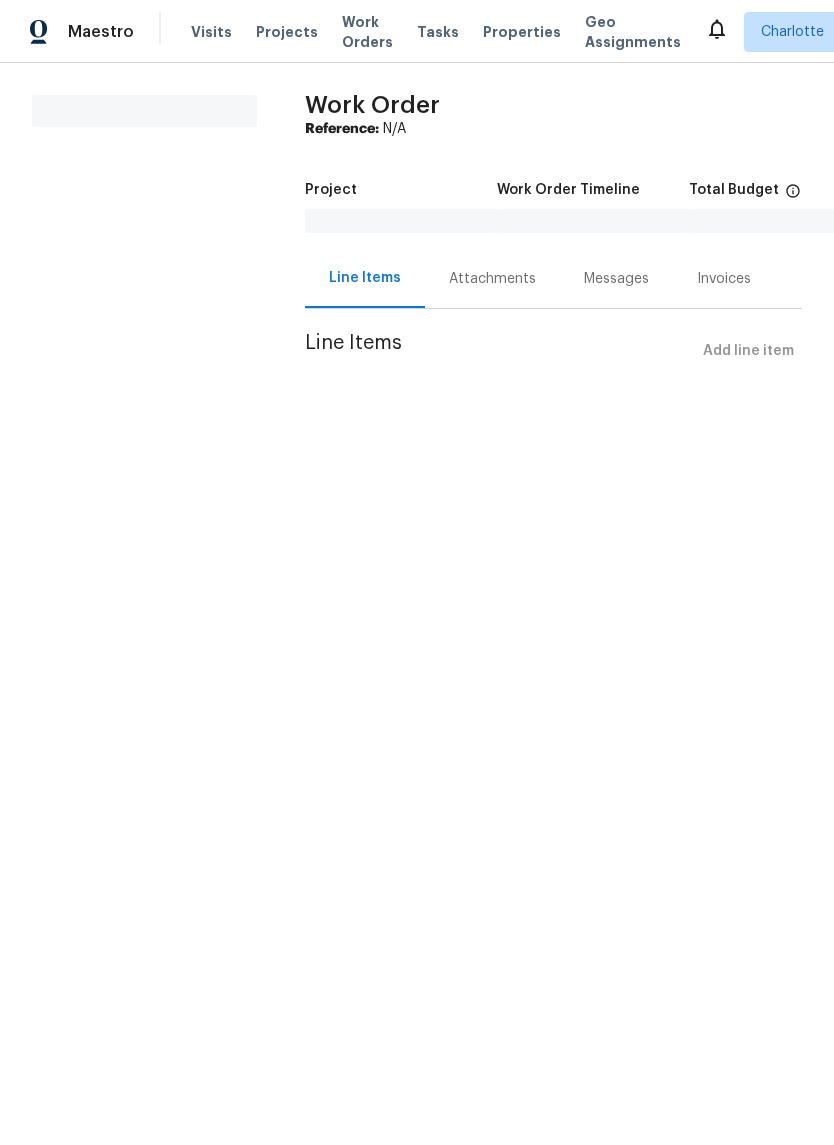 scroll, scrollTop: 0, scrollLeft: 0, axis: both 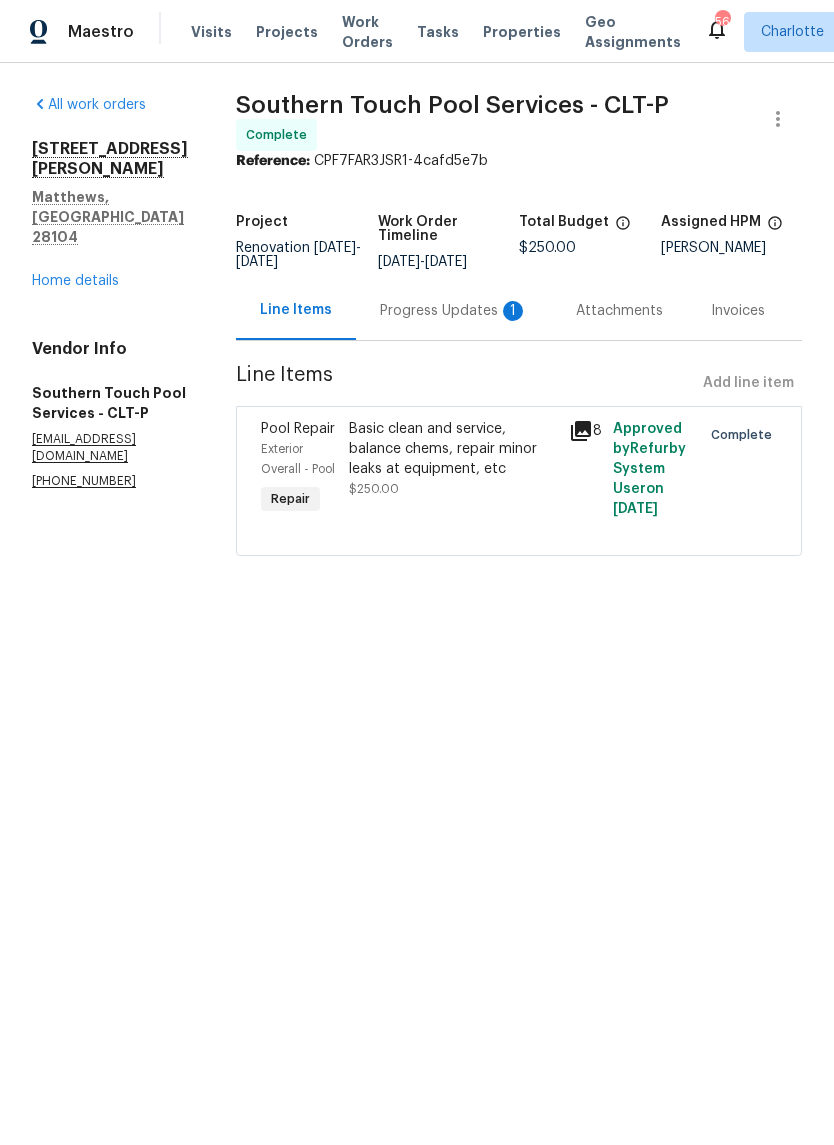 click on "Progress Updates 1" at bounding box center [454, 310] 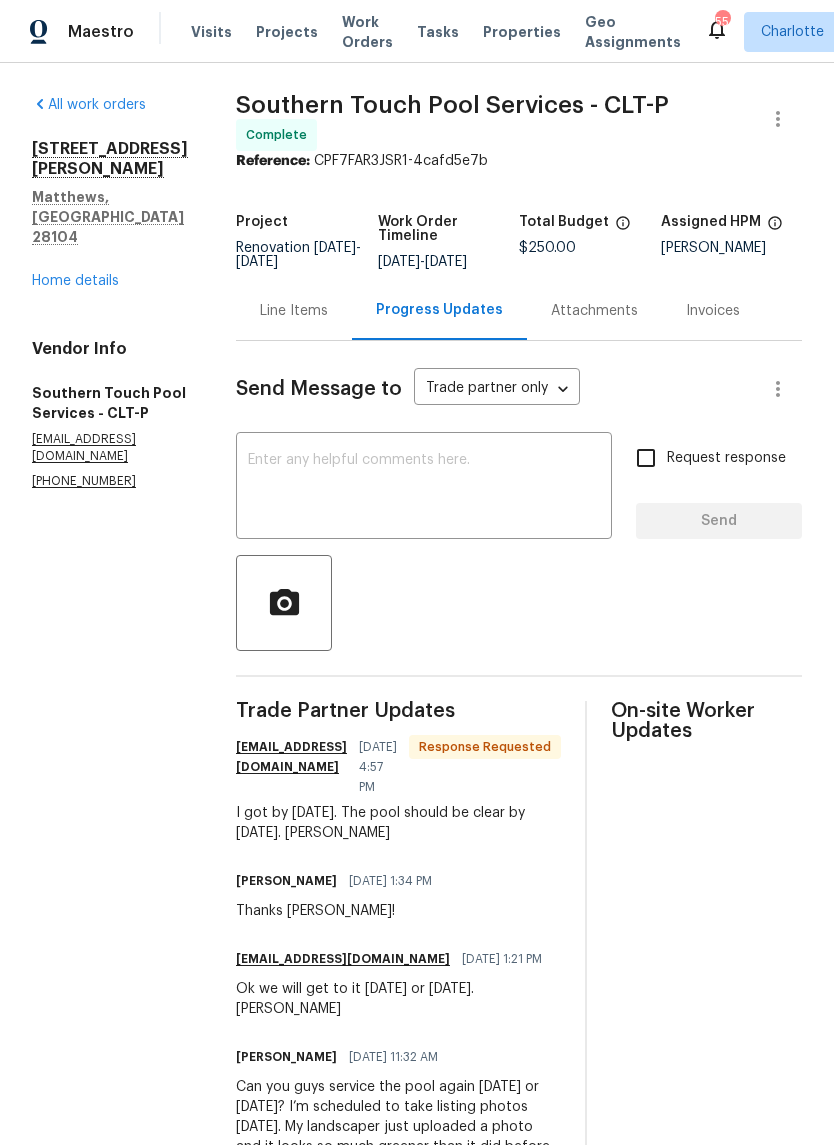 click at bounding box center [424, 488] 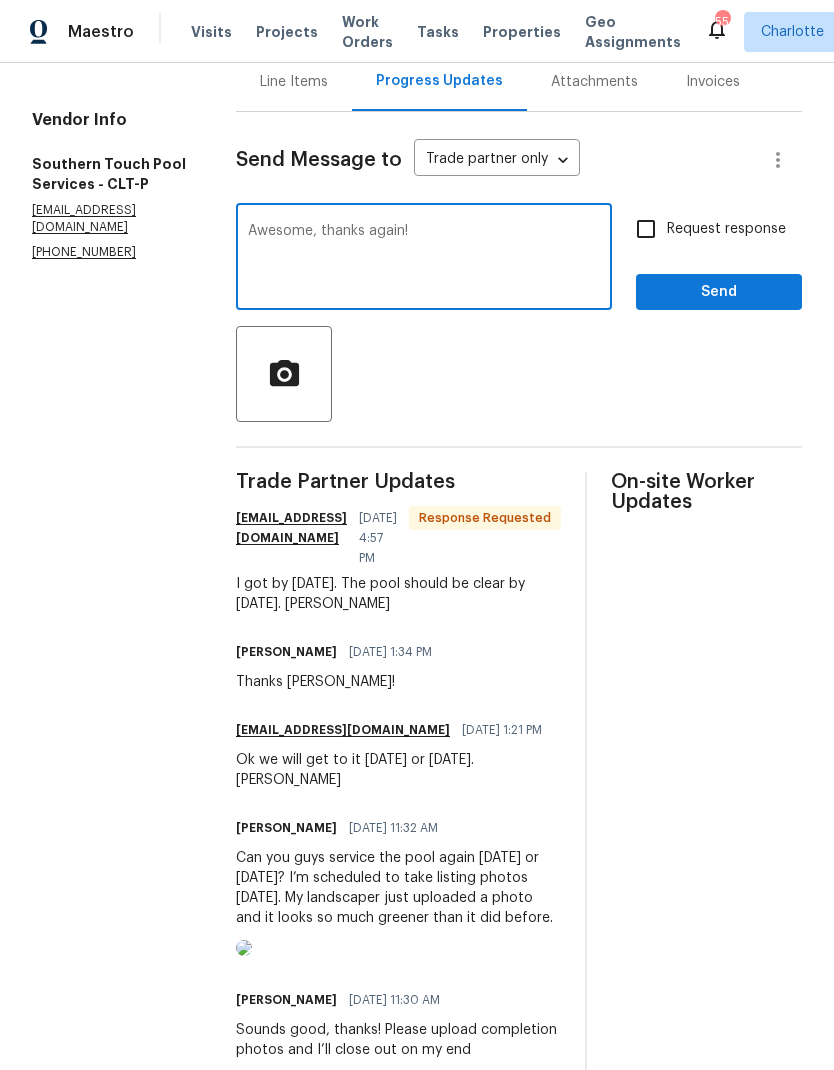 scroll, scrollTop: 240, scrollLeft: 0, axis: vertical 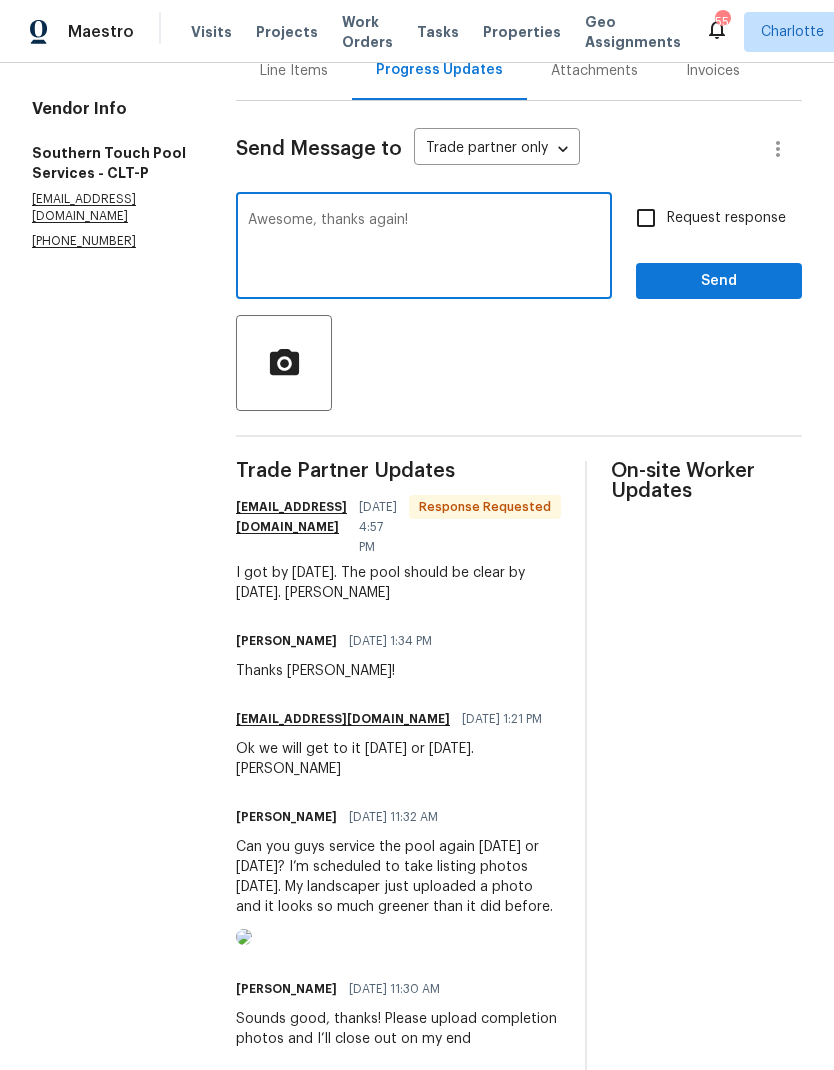 type on "Awesome, thanks again!" 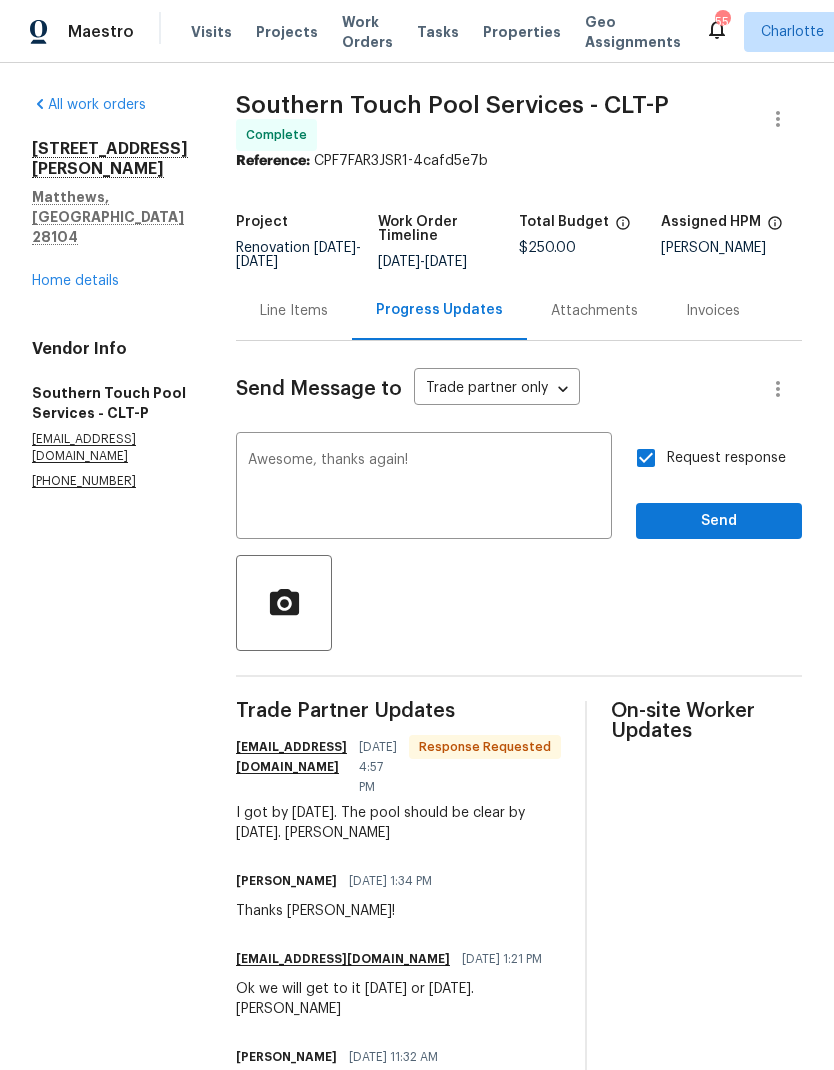 scroll, scrollTop: 0, scrollLeft: 0, axis: both 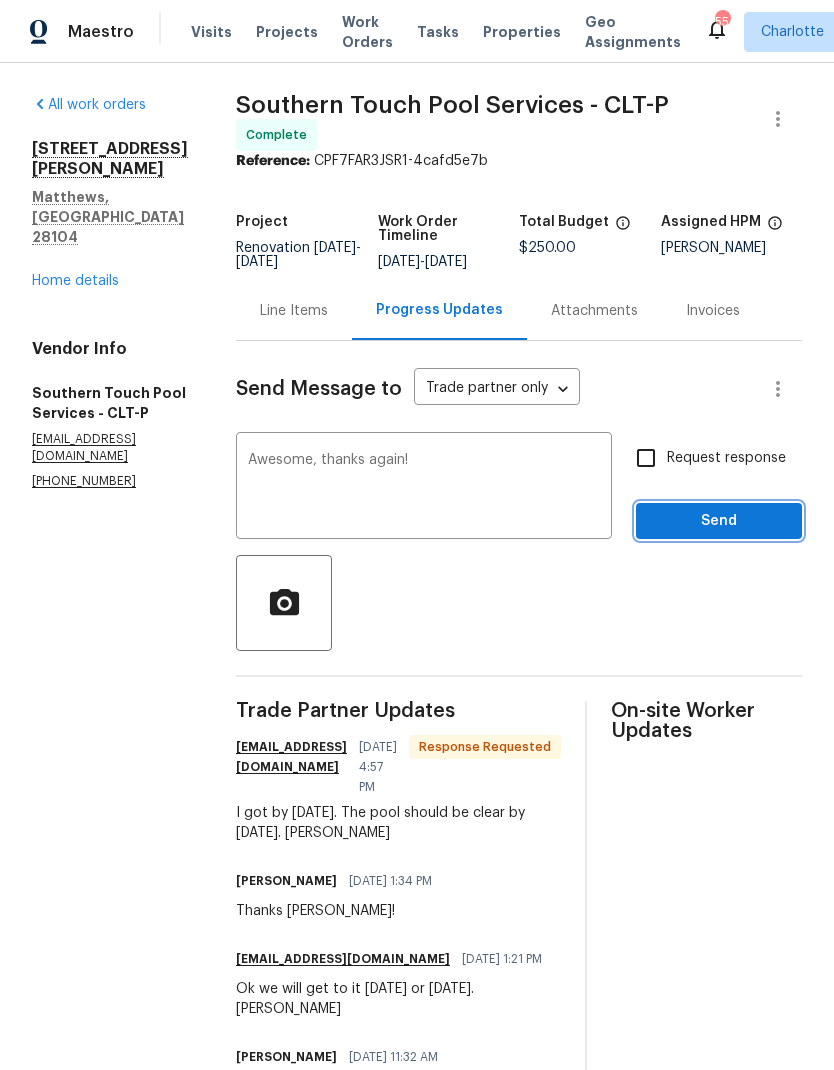click on "Send" at bounding box center (719, 521) 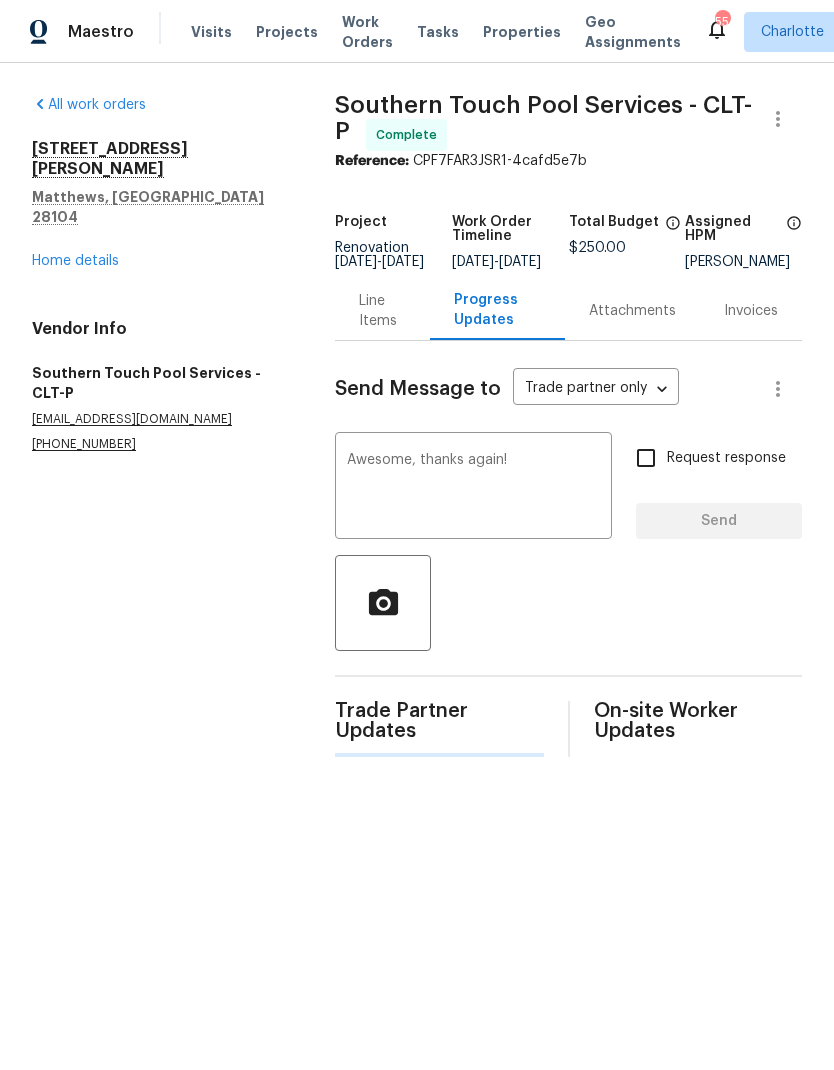 type 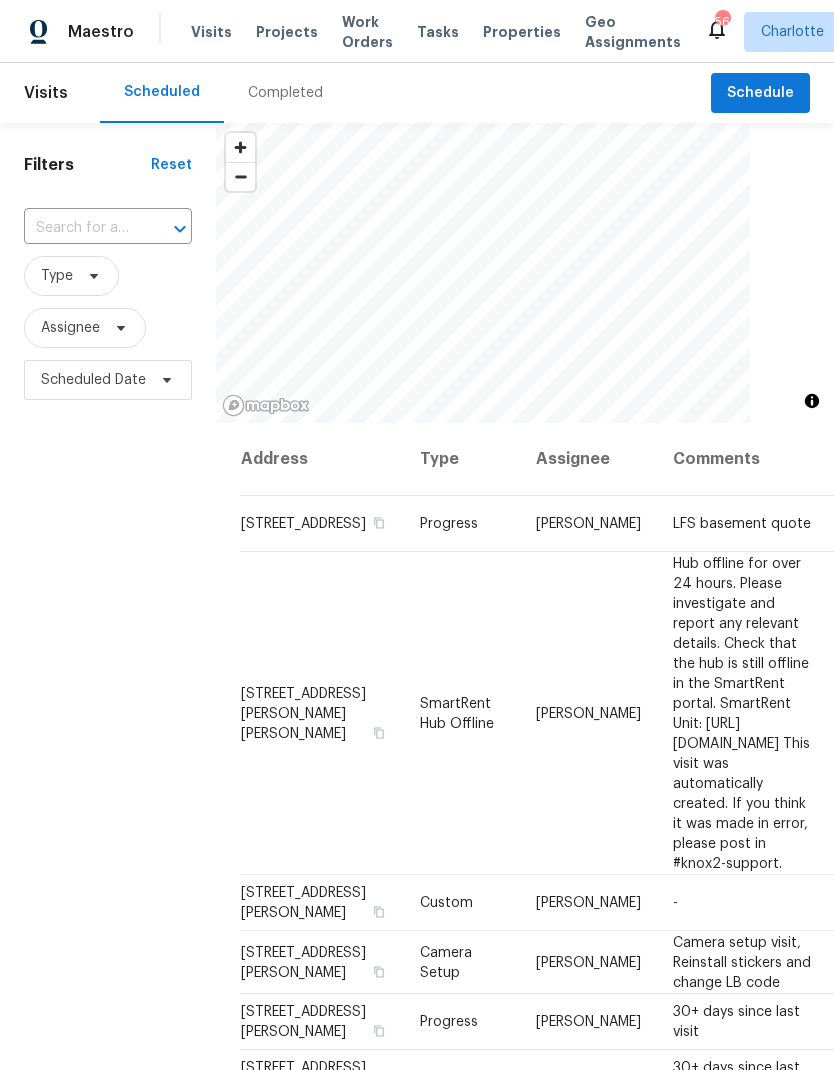 scroll, scrollTop: 0, scrollLeft: 0, axis: both 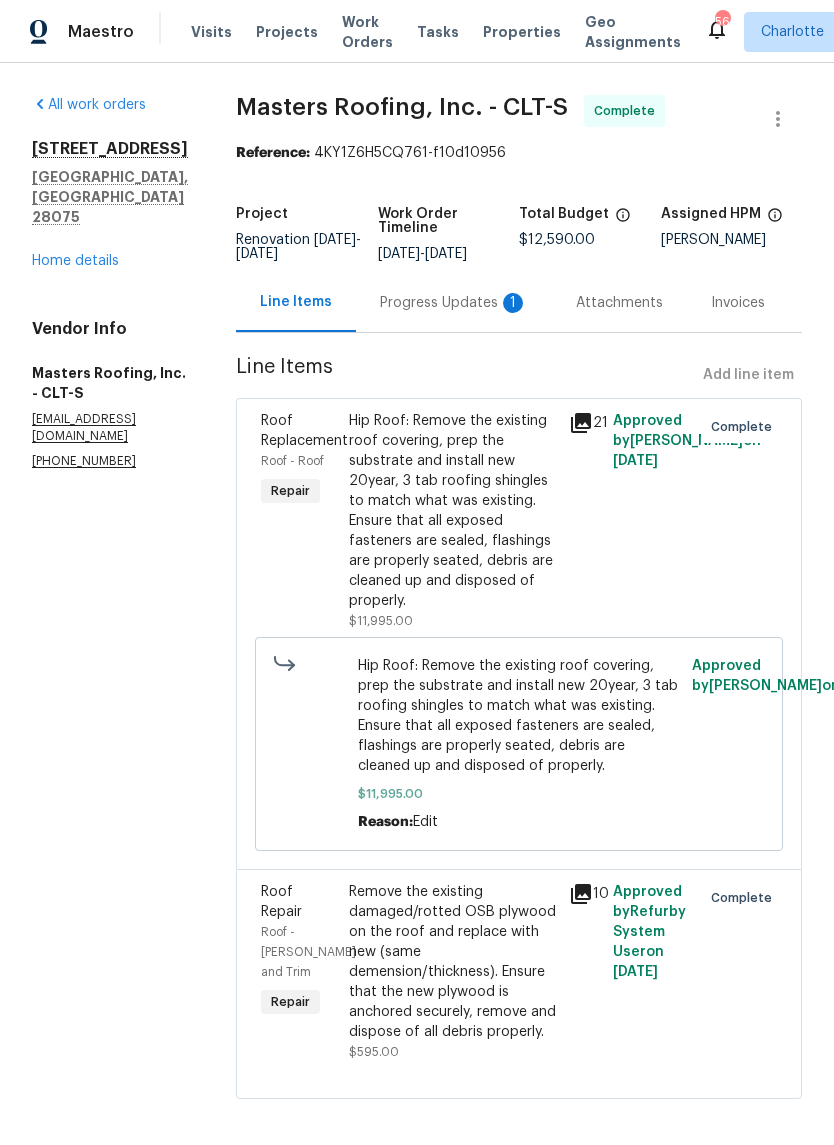 click on "Progress Updates 1" at bounding box center [454, 303] 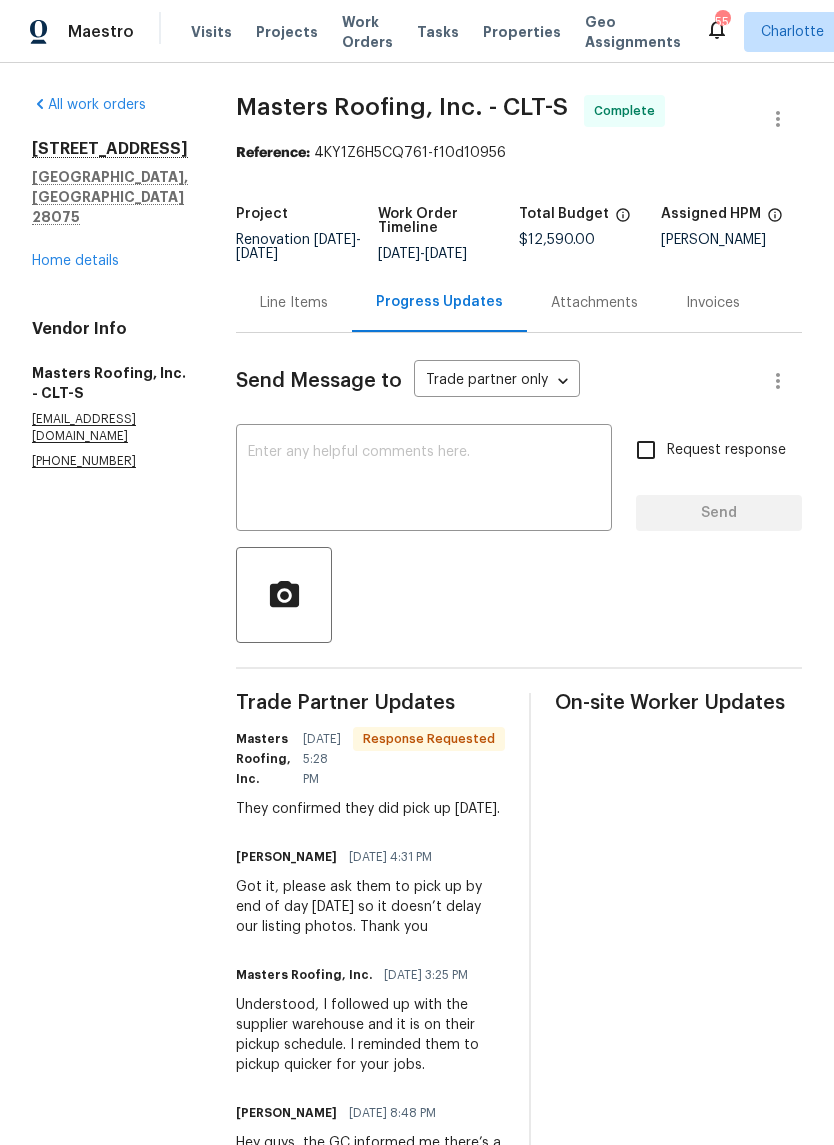 click at bounding box center (424, 480) 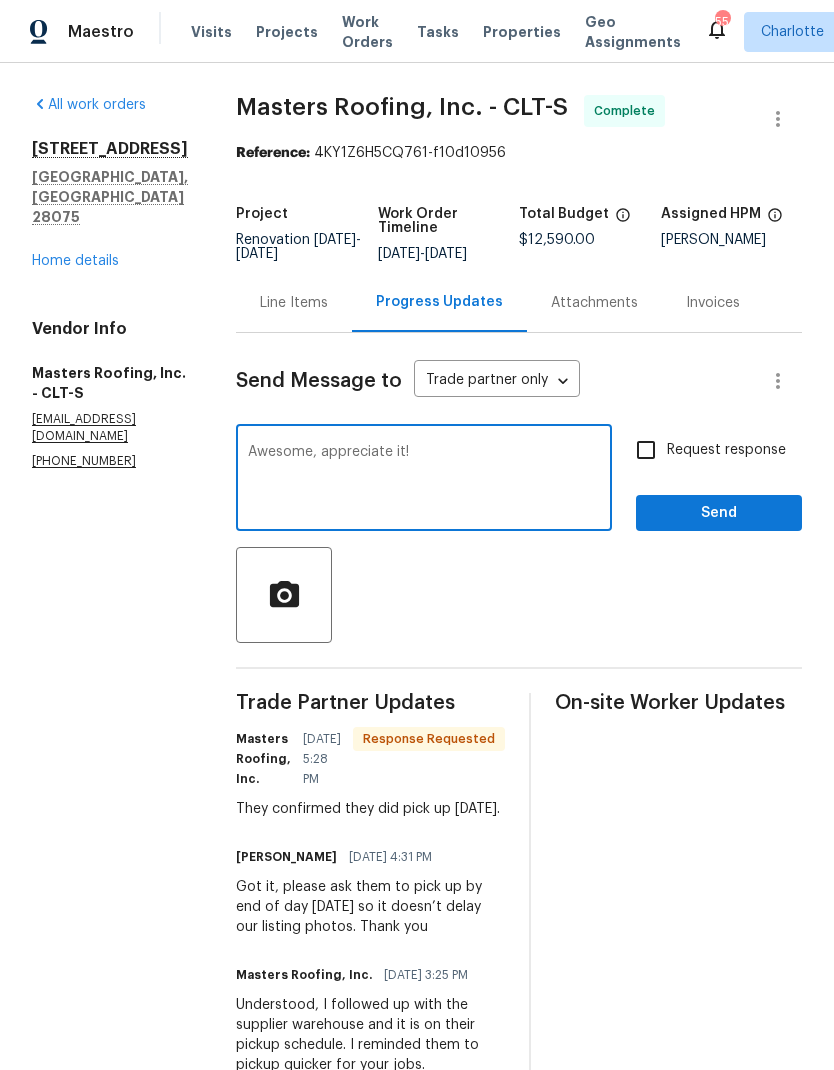 type on "Awesome, appreciate it!" 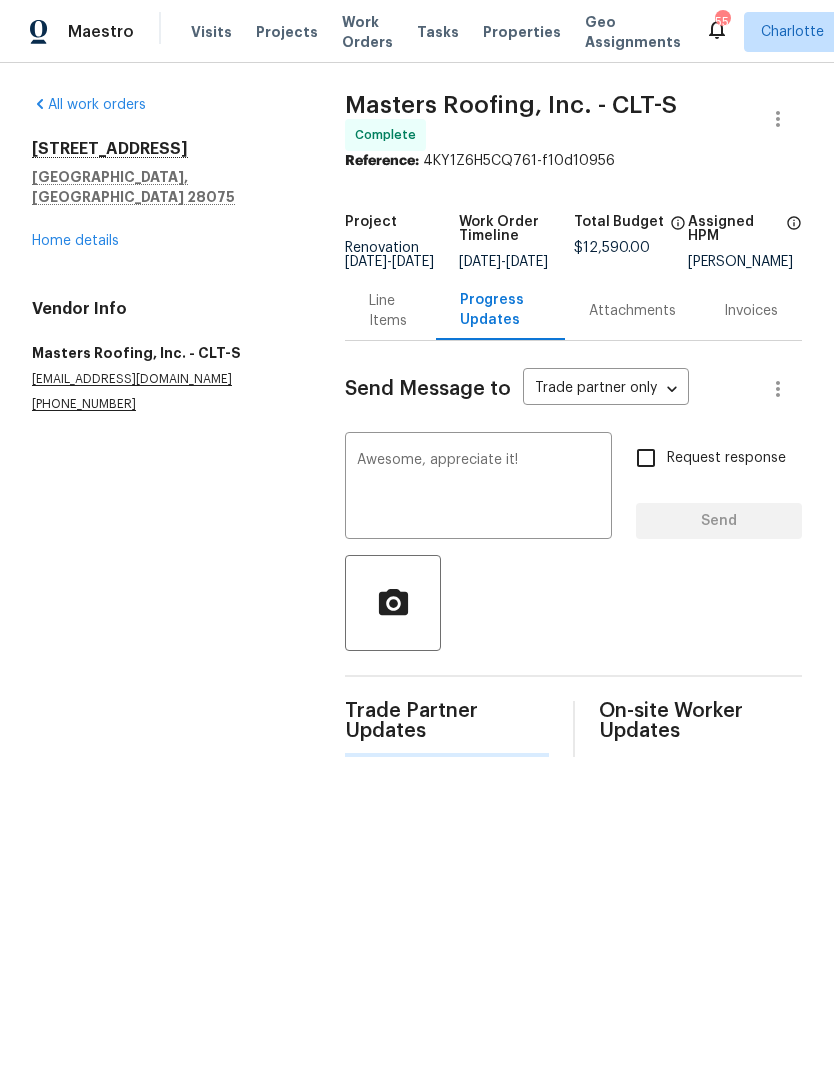 type 